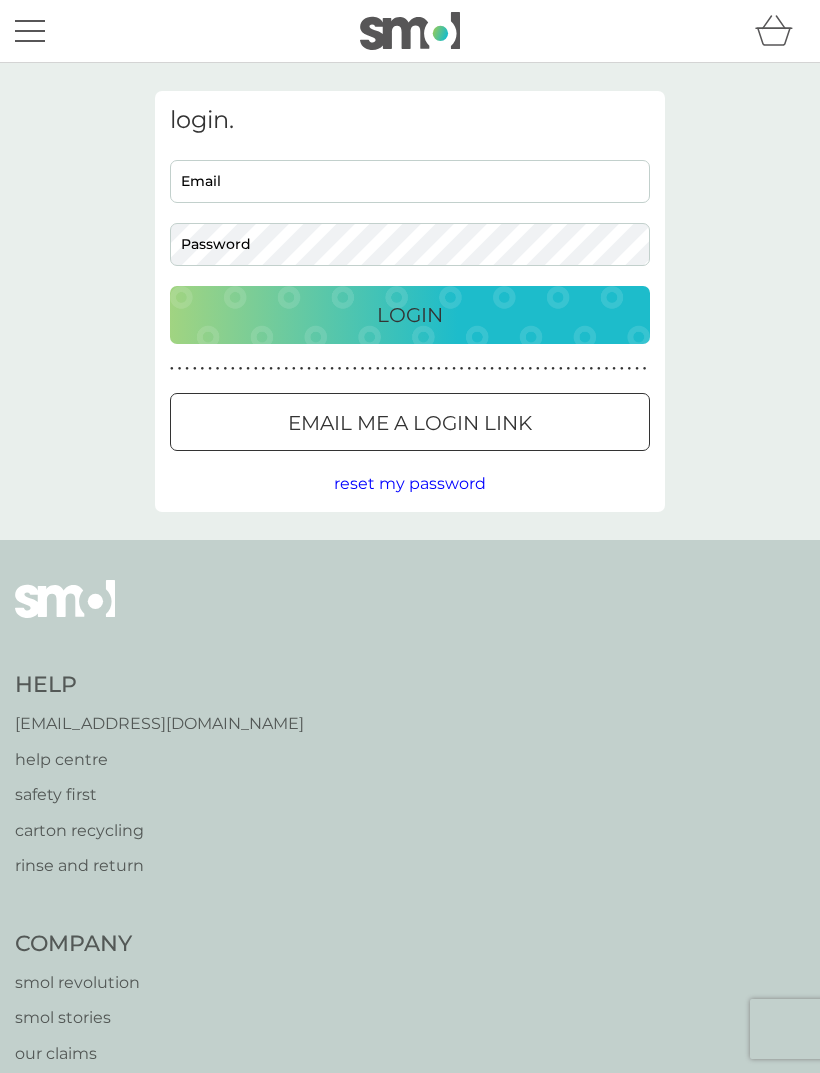 scroll, scrollTop: 0, scrollLeft: 0, axis: both 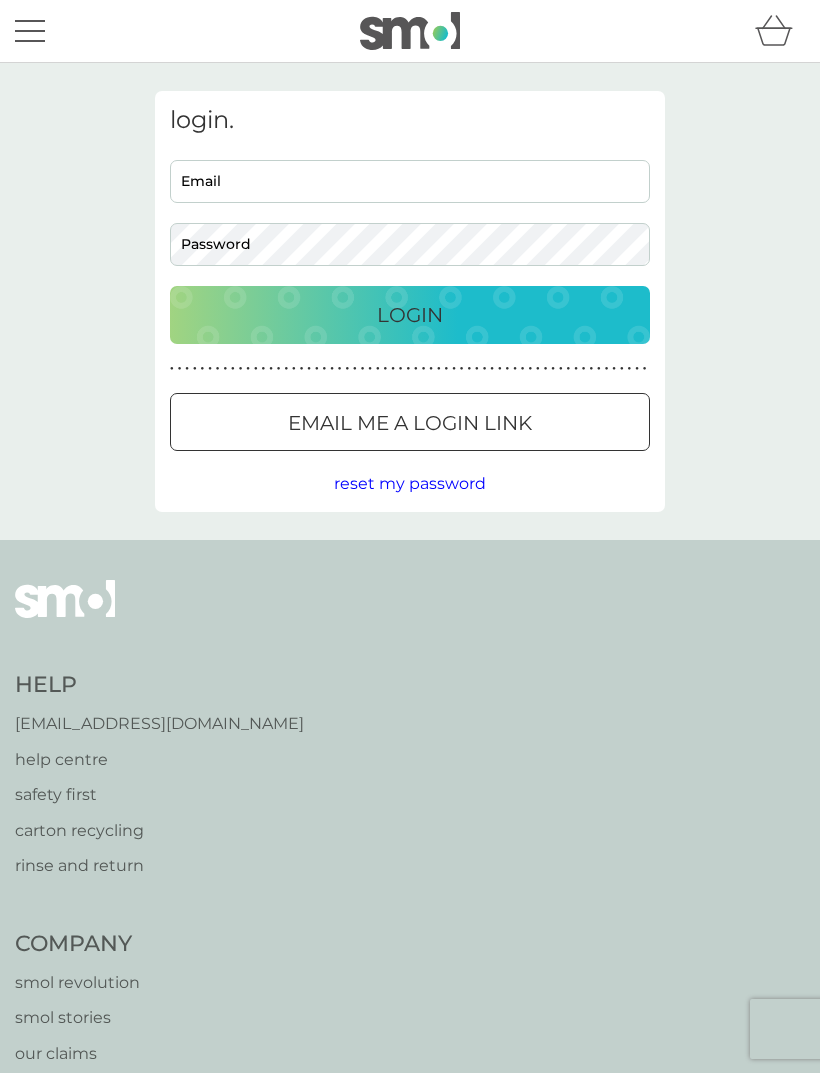 click on "Email" at bounding box center (410, 181) 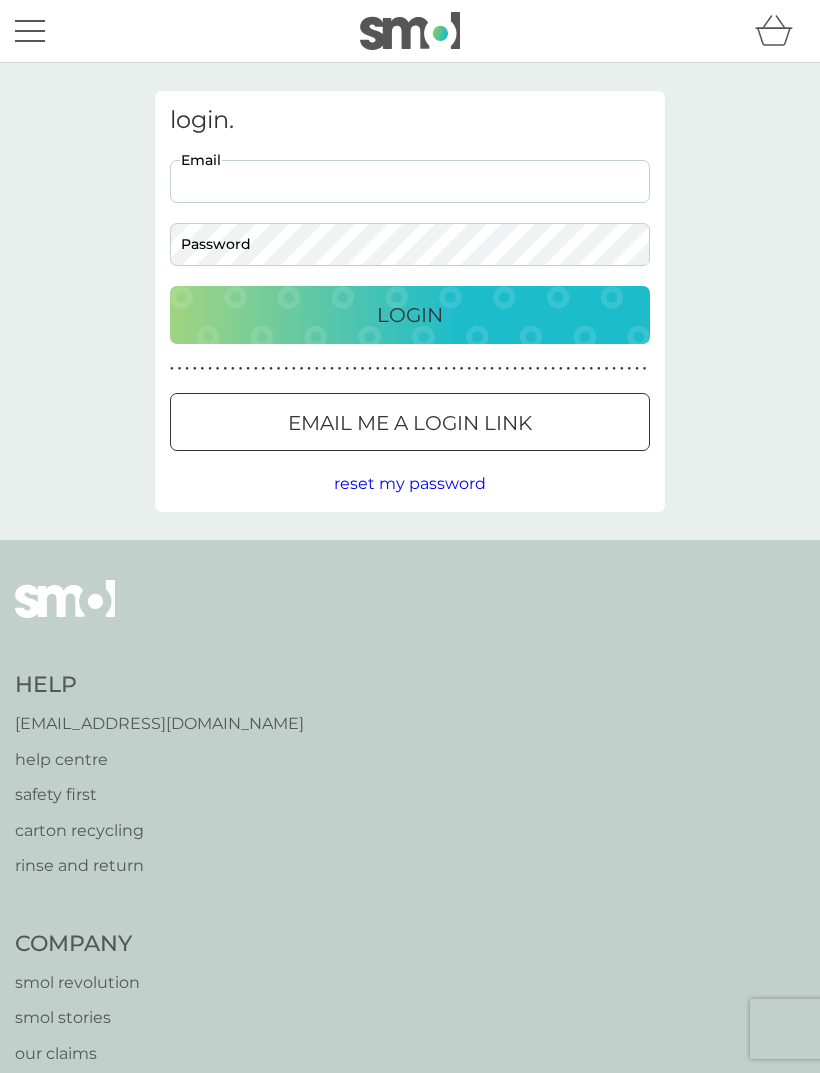 type on "[PERSON_NAME][EMAIL_ADDRESS][DOMAIN_NAME]" 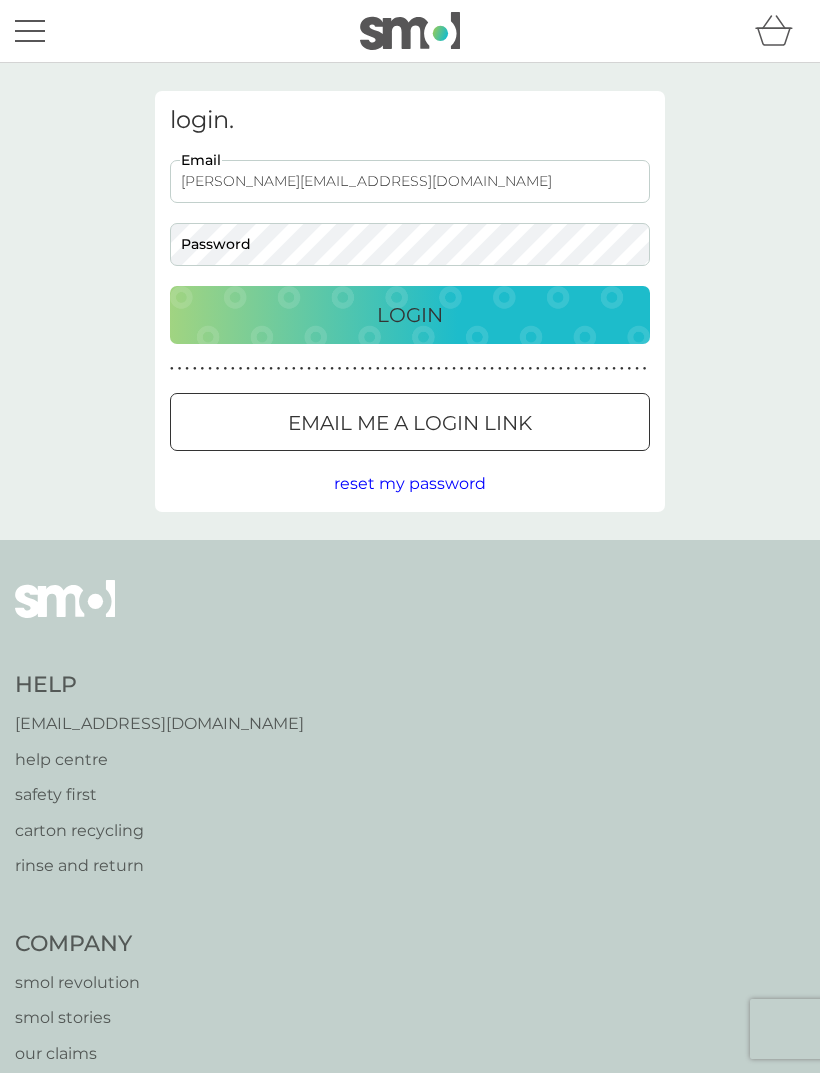 click on "Login" at bounding box center [410, 315] 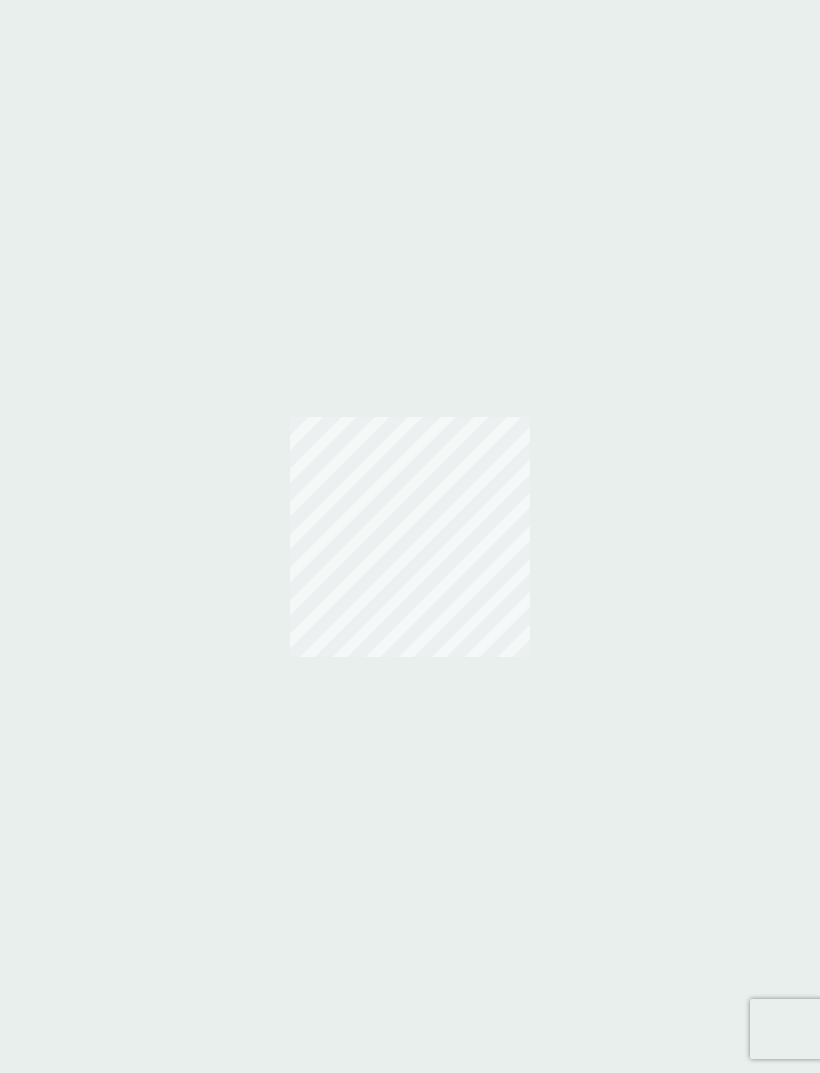 scroll, scrollTop: 0, scrollLeft: 0, axis: both 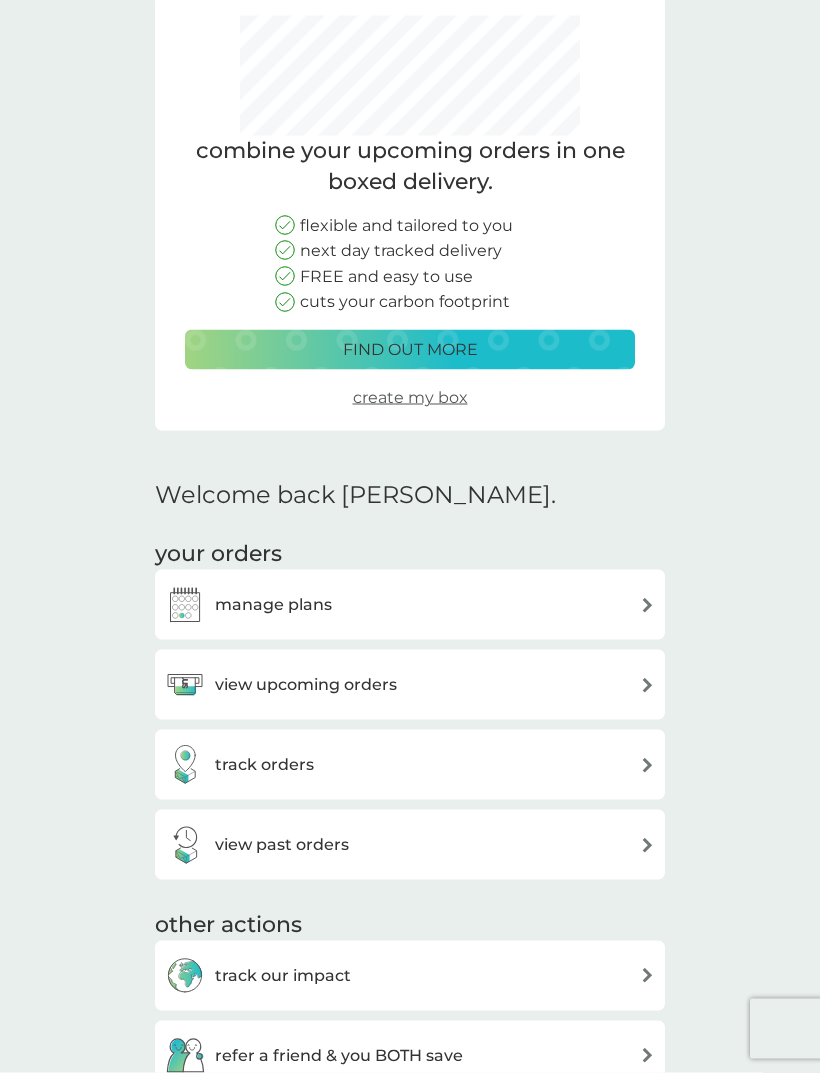 click on "view upcoming orders" at bounding box center [306, 685] 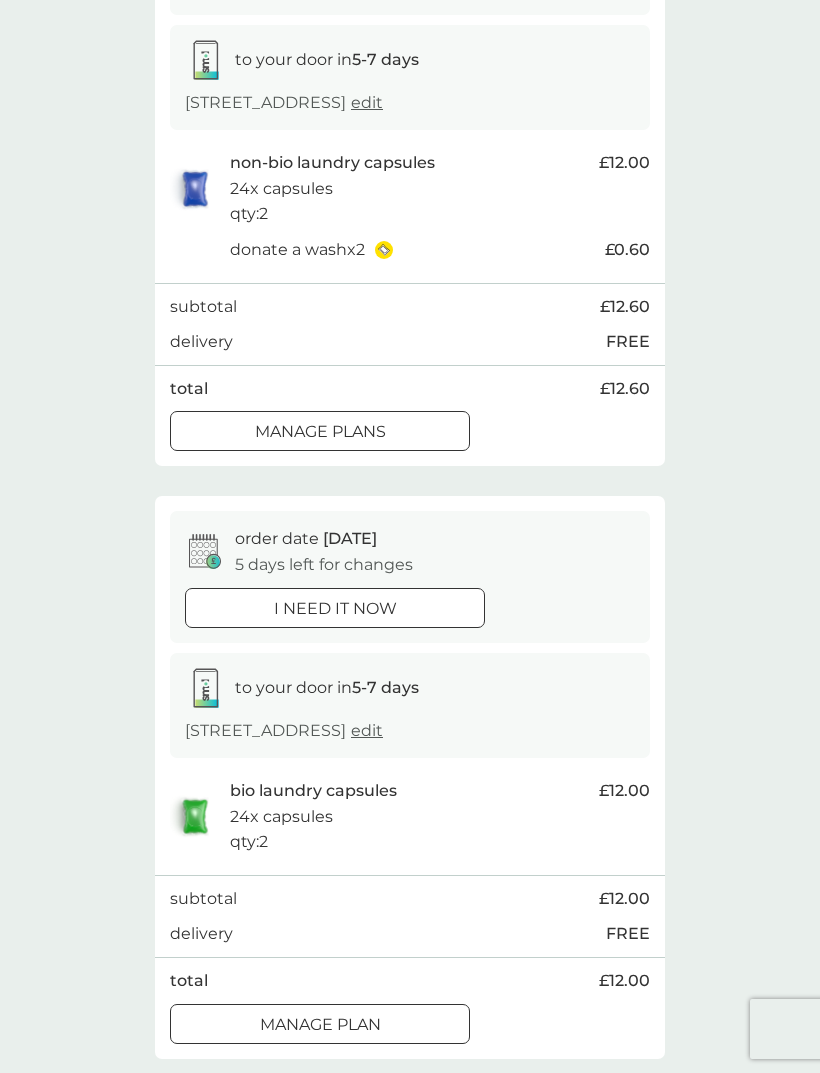 scroll, scrollTop: 316, scrollLeft: 0, axis: vertical 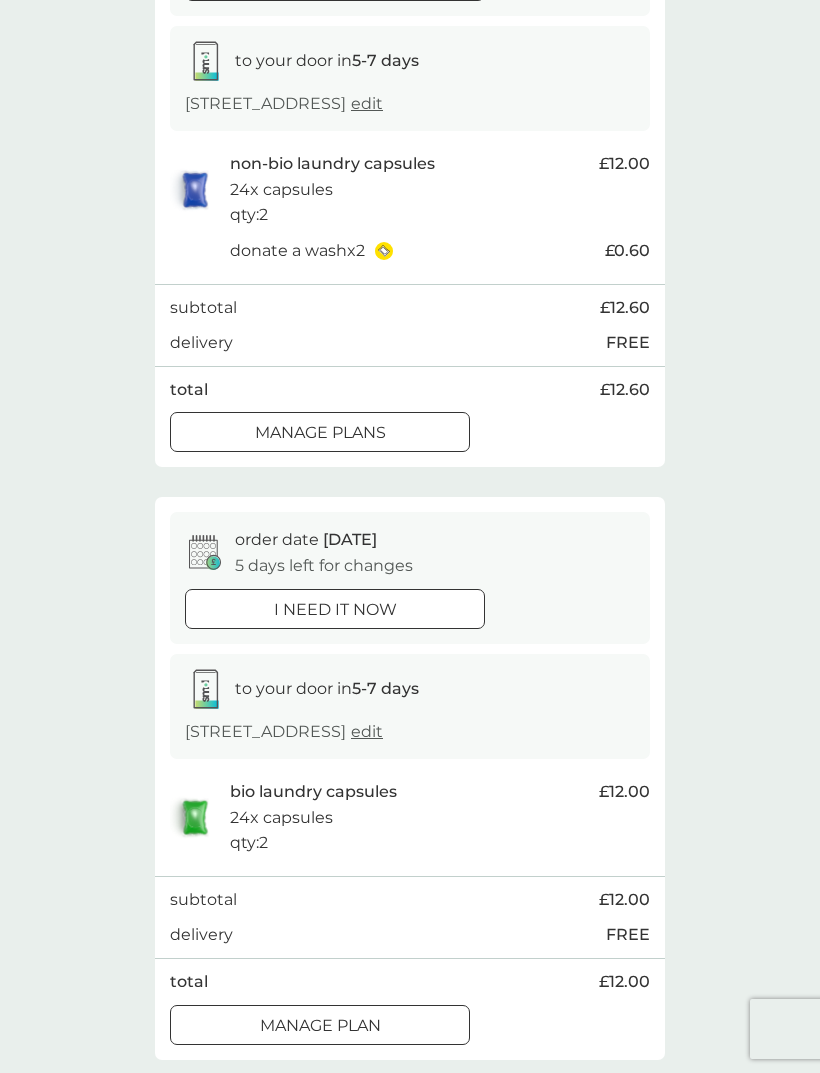 click on "manage plans" at bounding box center [320, 433] 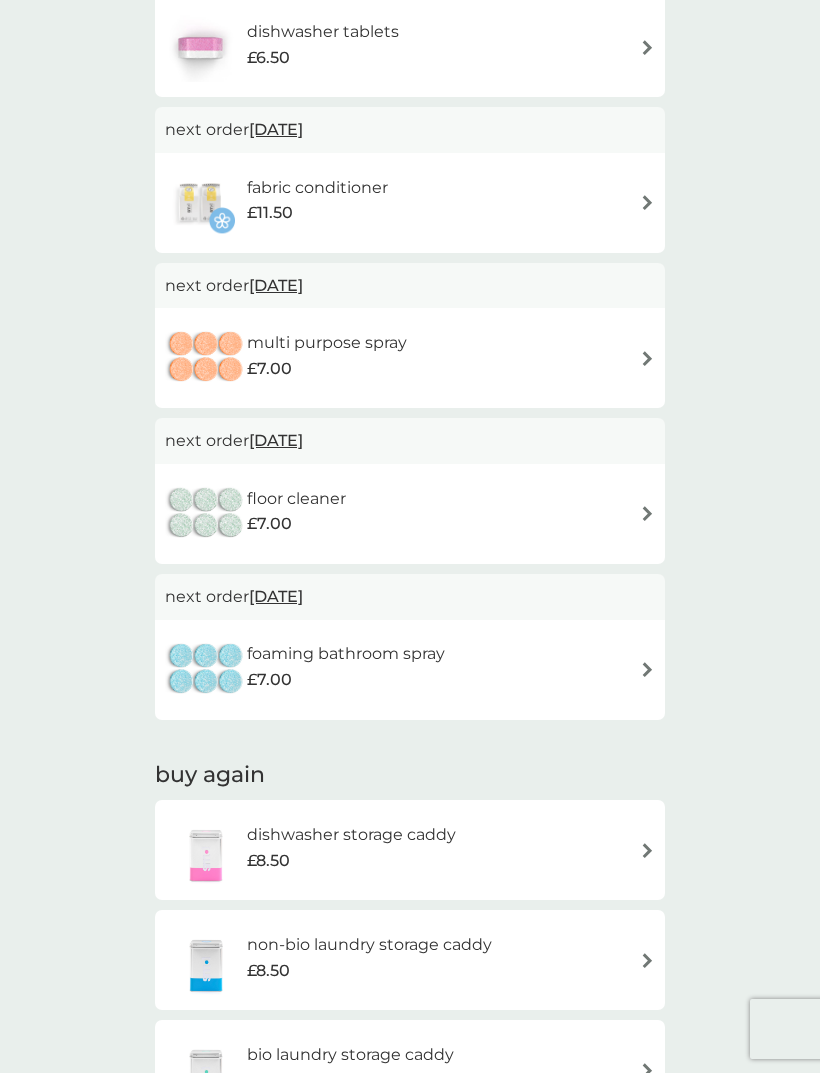 scroll, scrollTop: 1098, scrollLeft: 0, axis: vertical 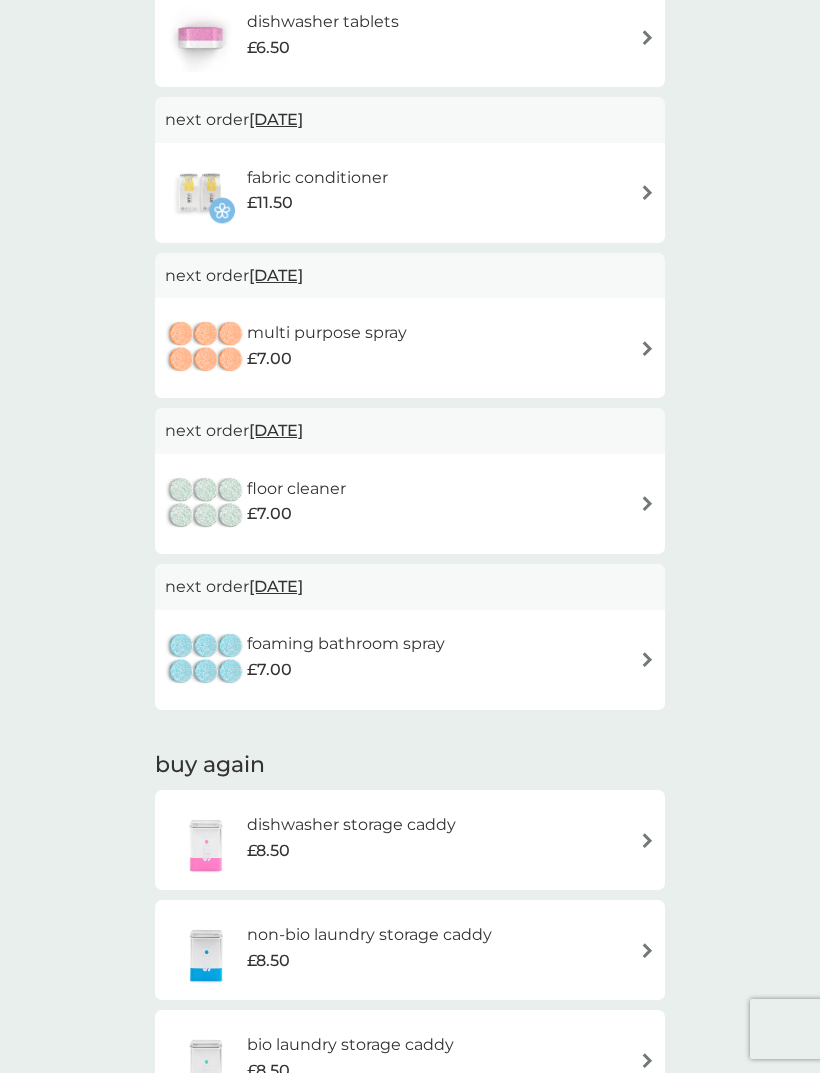 click on "foaming bathroom spray £7.00" at bounding box center [410, 660] 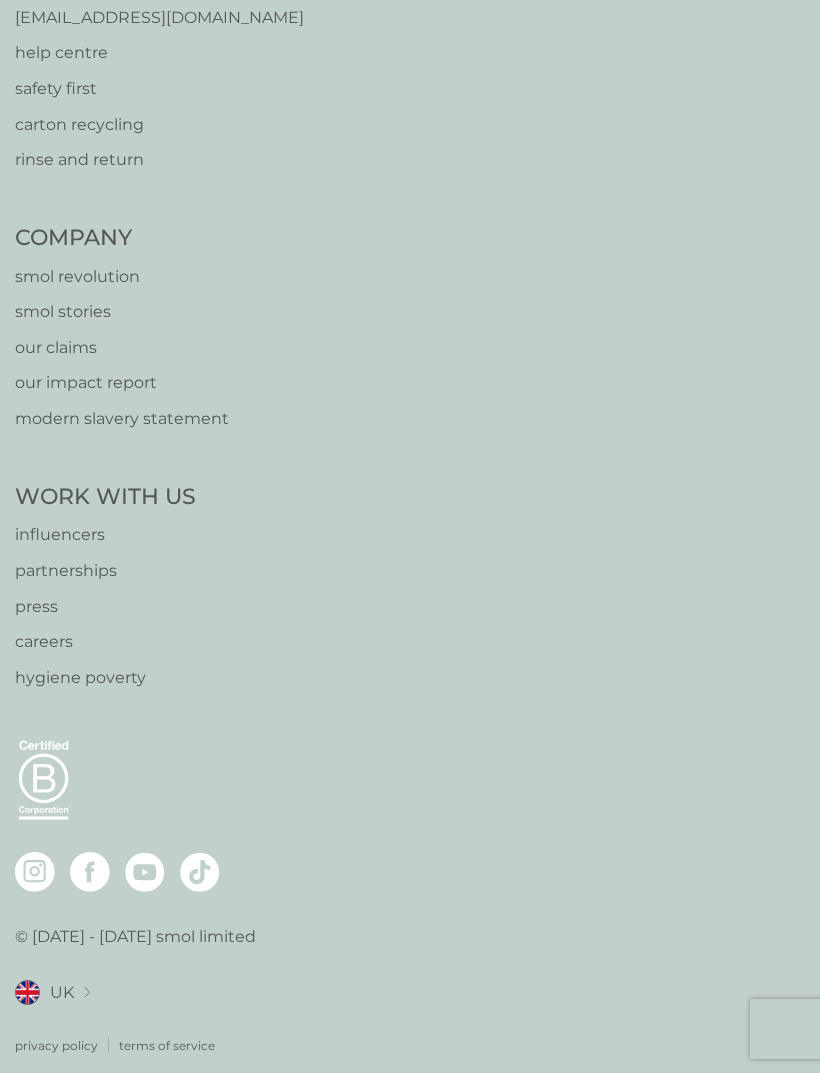 scroll, scrollTop: 0, scrollLeft: 0, axis: both 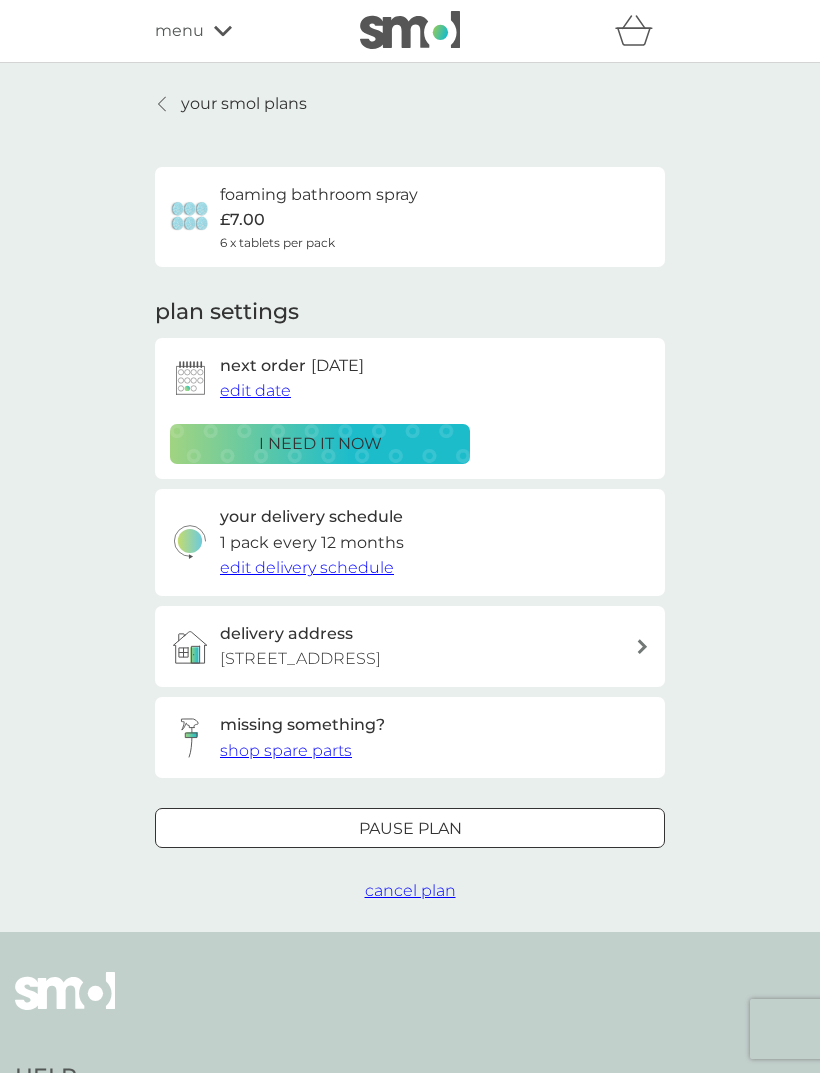 click on "Pause plan" at bounding box center (410, 829) 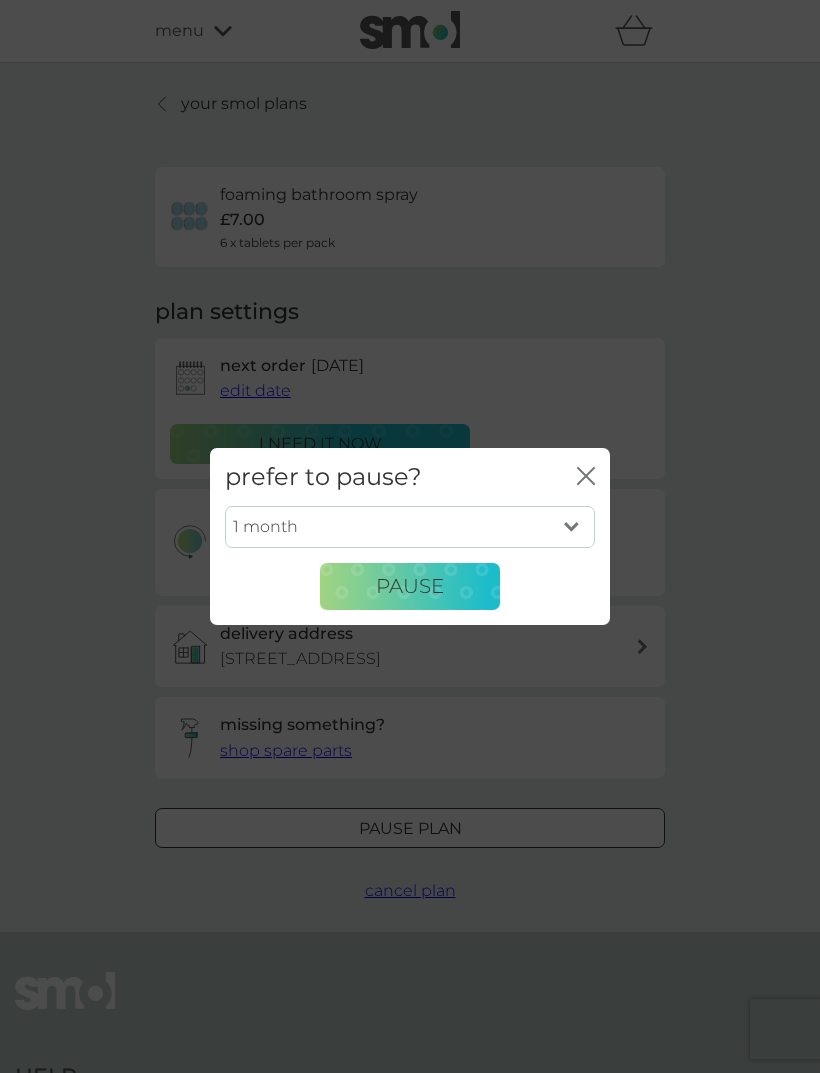 click on "1 month 2 months 3 months 4 months 5 months 6 months" at bounding box center (410, 527) 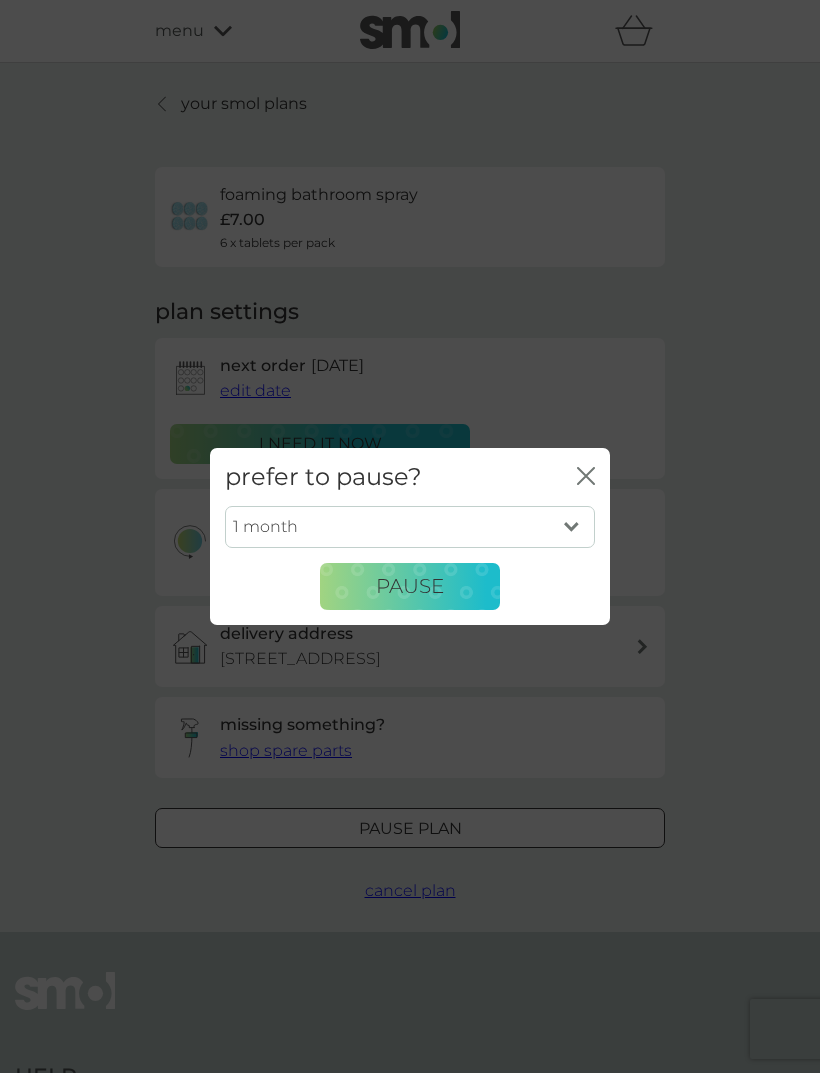 select on "6" 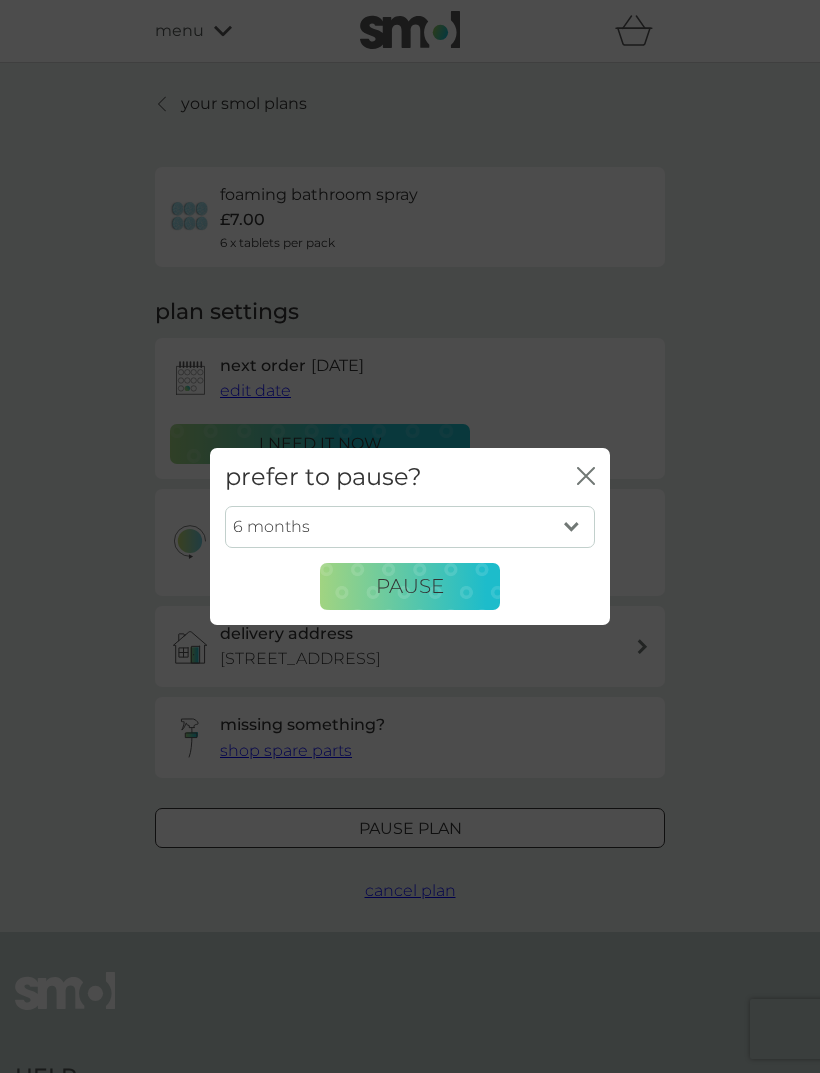 click on "Pause" at bounding box center (410, 587) 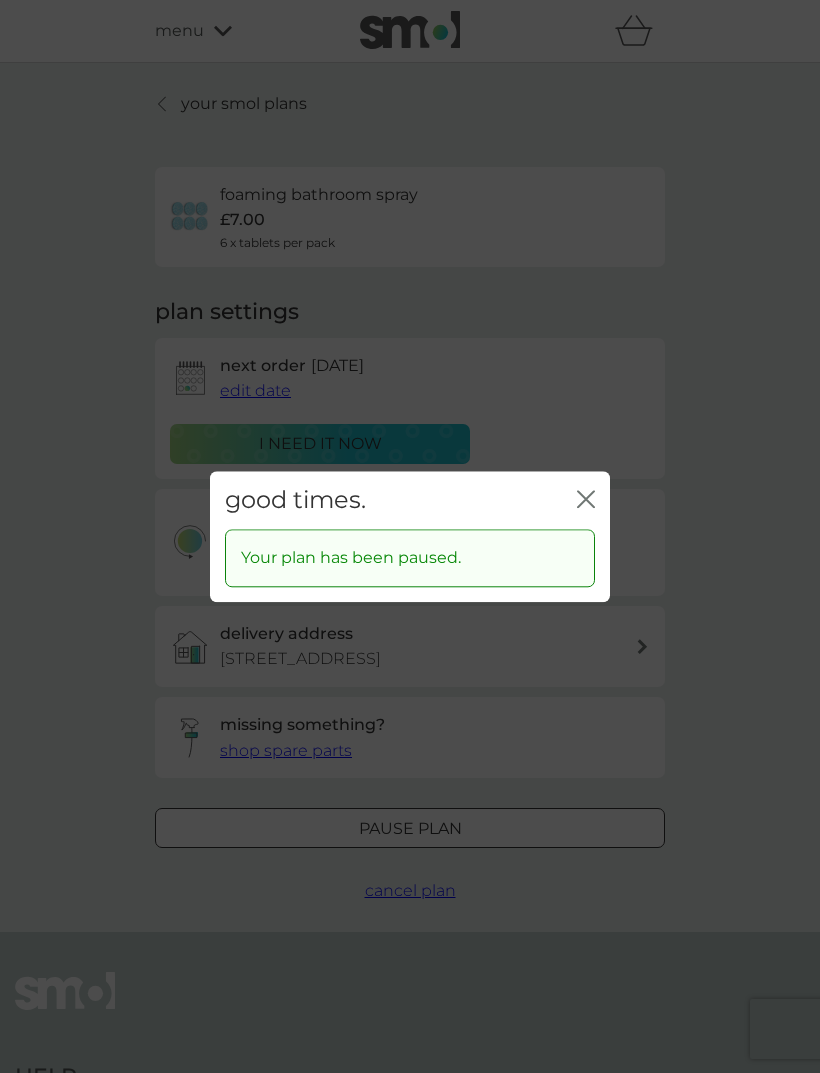 click on "close" 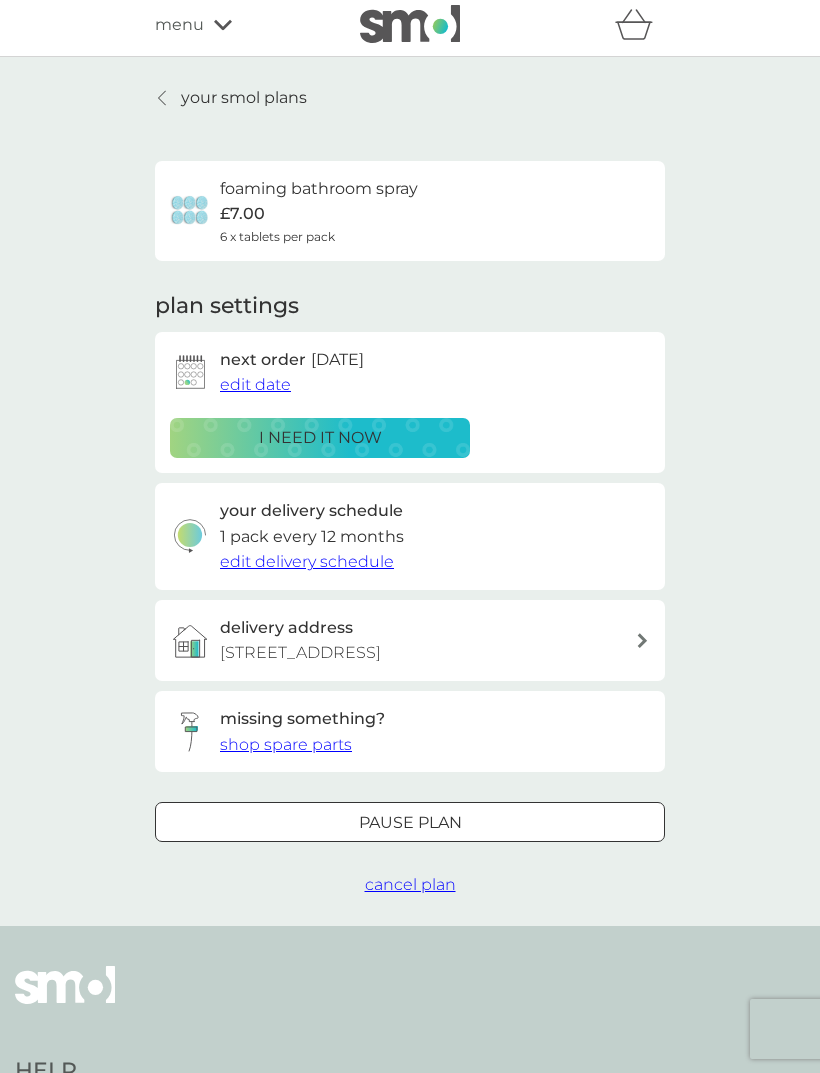 scroll, scrollTop: 0, scrollLeft: 0, axis: both 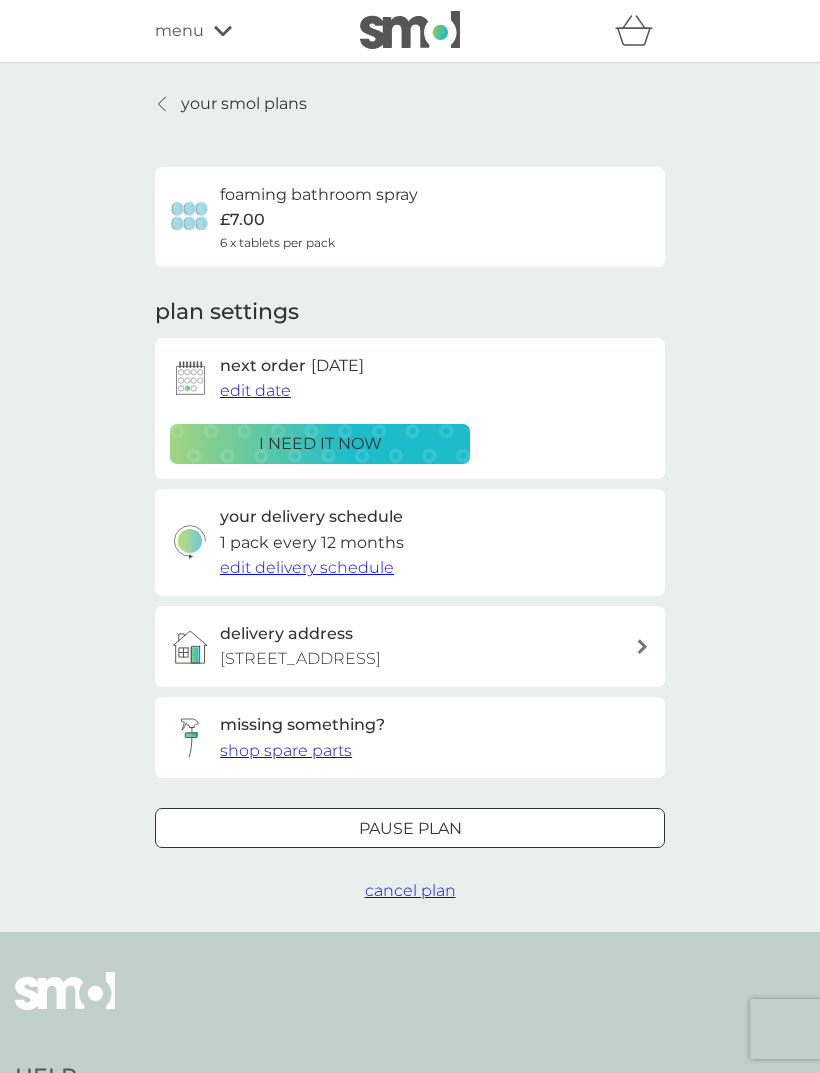 click on "£7.00" at bounding box center (242, 220) 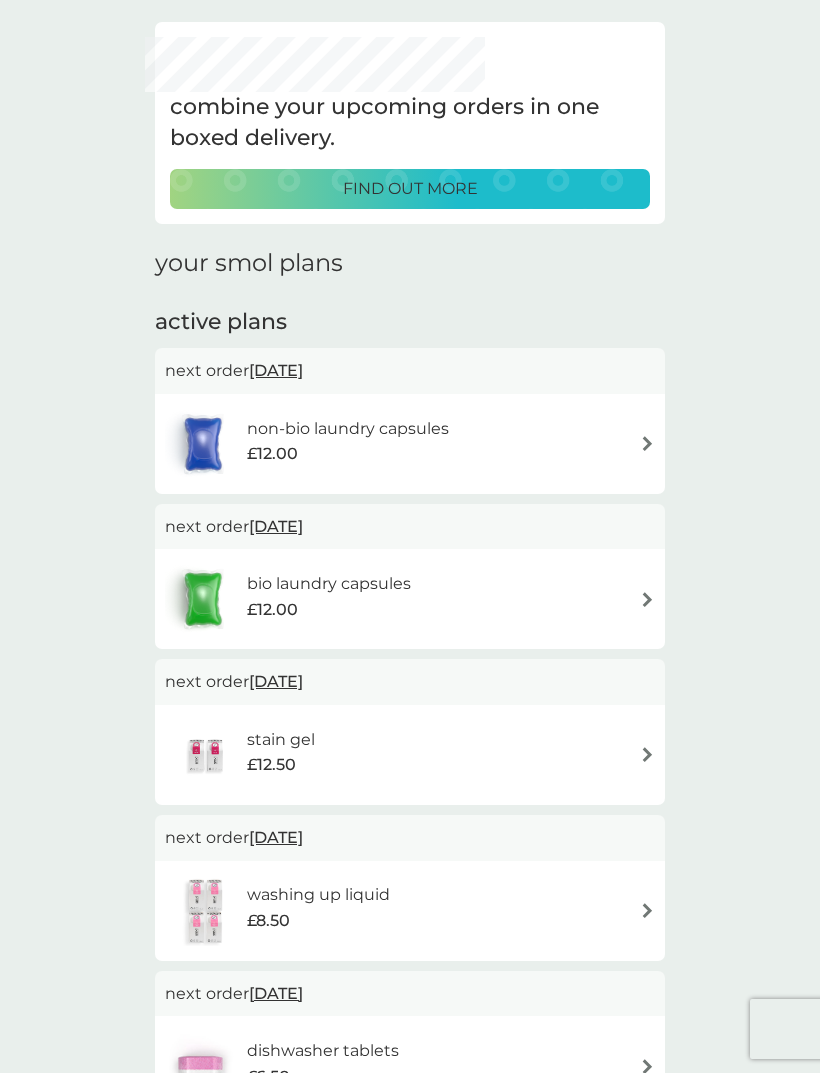 scroll, scrollTop: 70, scrollLeft: 0, axis: vertical 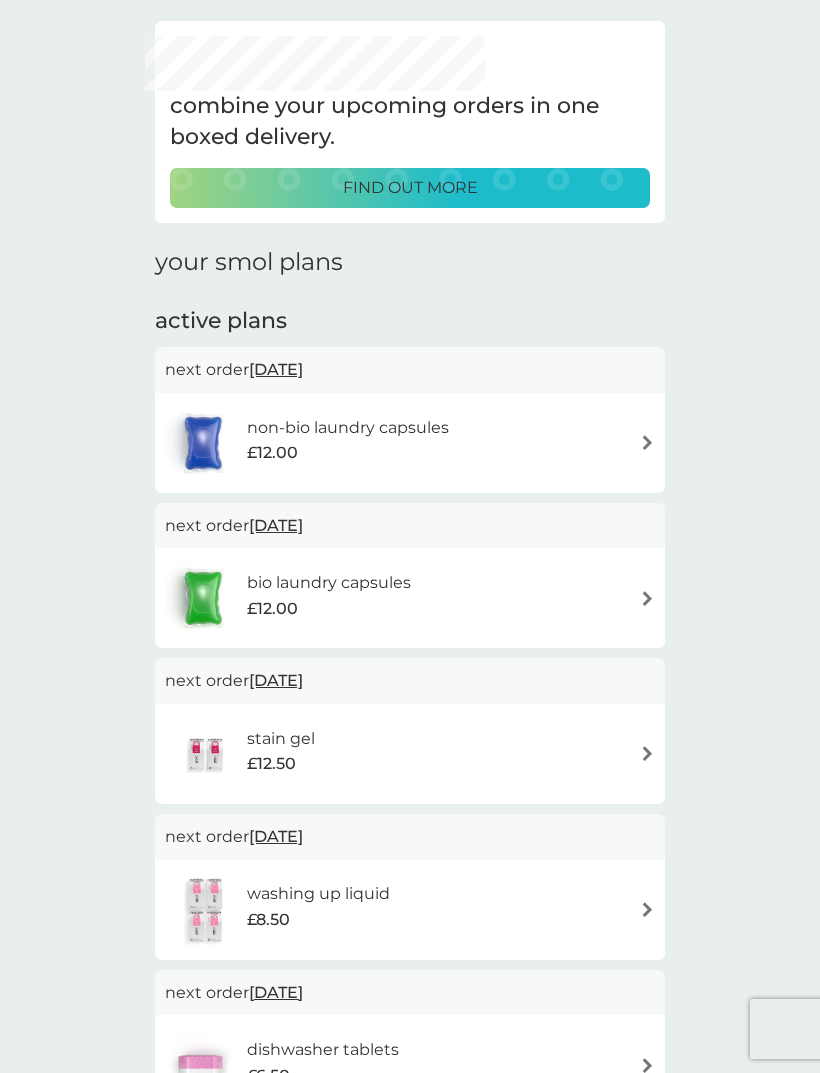 click on "stain gel £12.50" at bounding box center [410, 754] 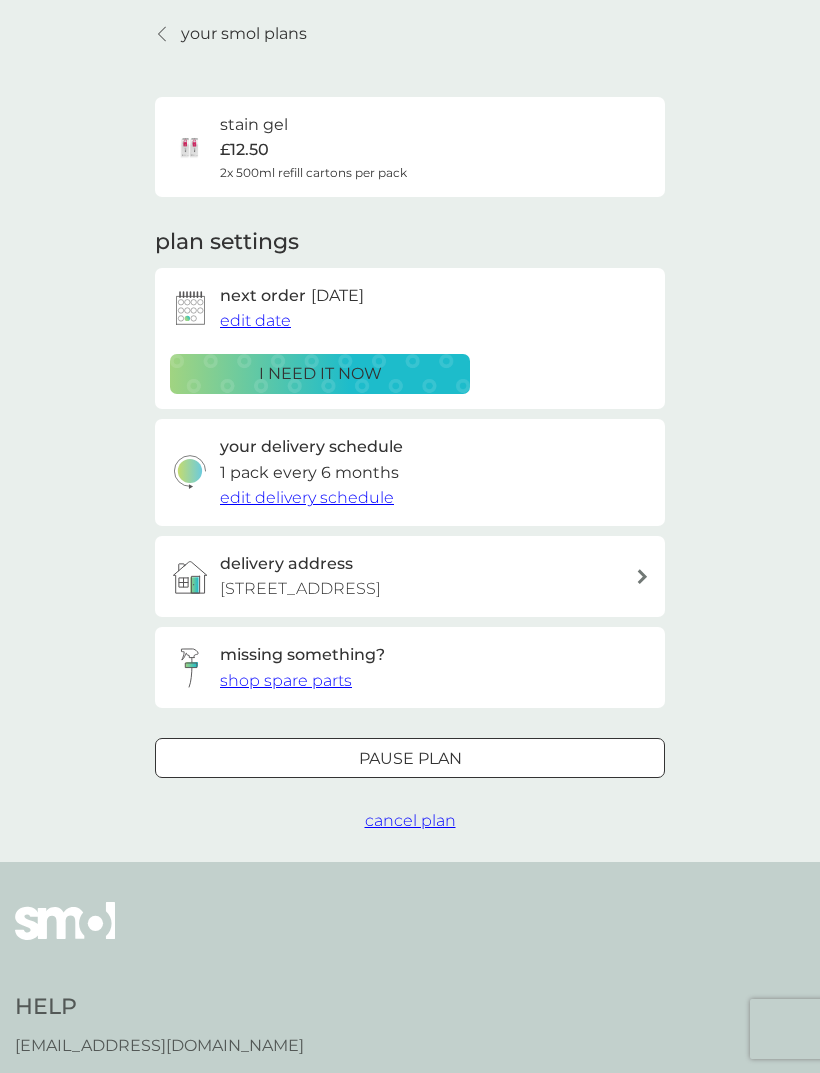 scroll, scrollTop: 0, scrollLeft: 0, axis: both 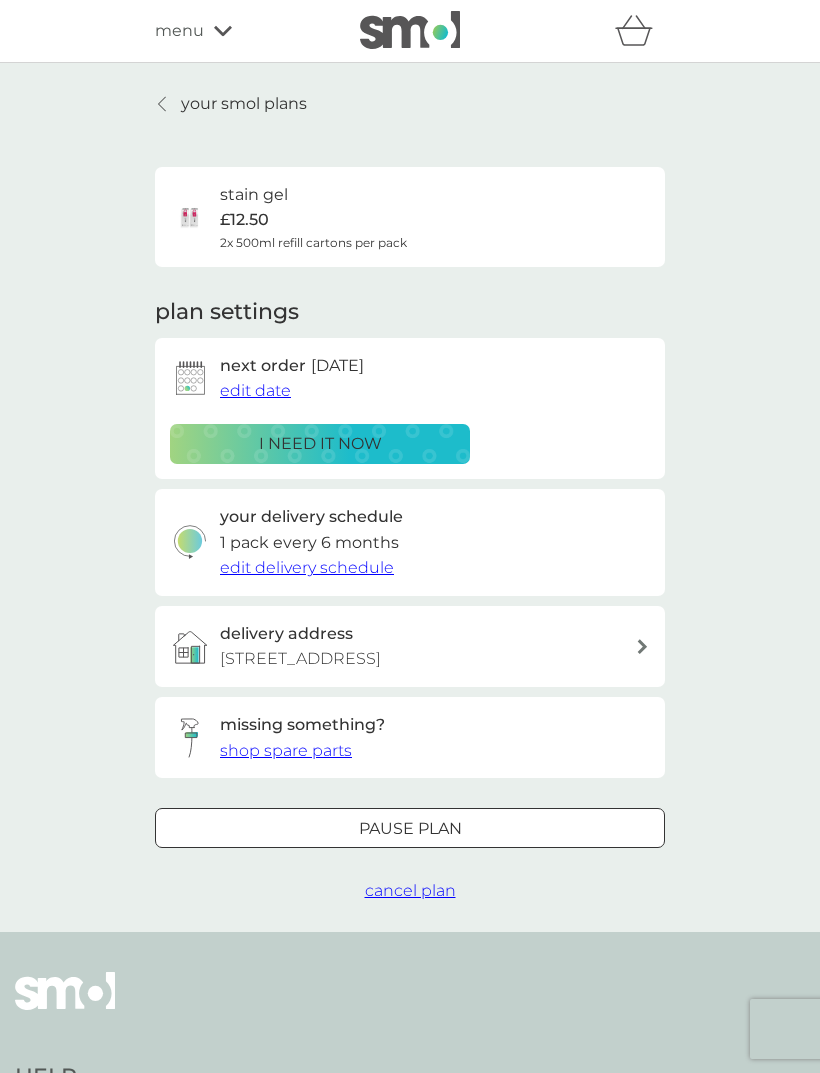 click on "Pause plan" at bounding box center (410, 829) 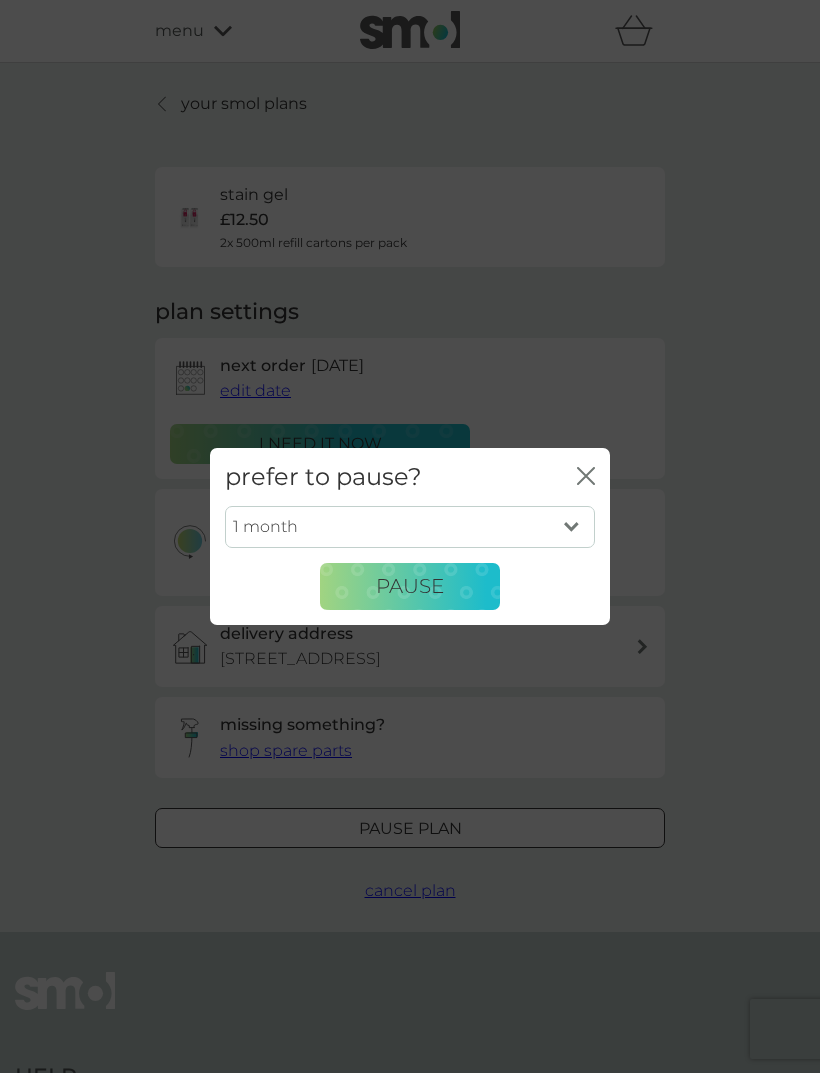 click on "1 month 2 months 3 months 4 months 5 months 6 months" at bounding box center (410, 527) 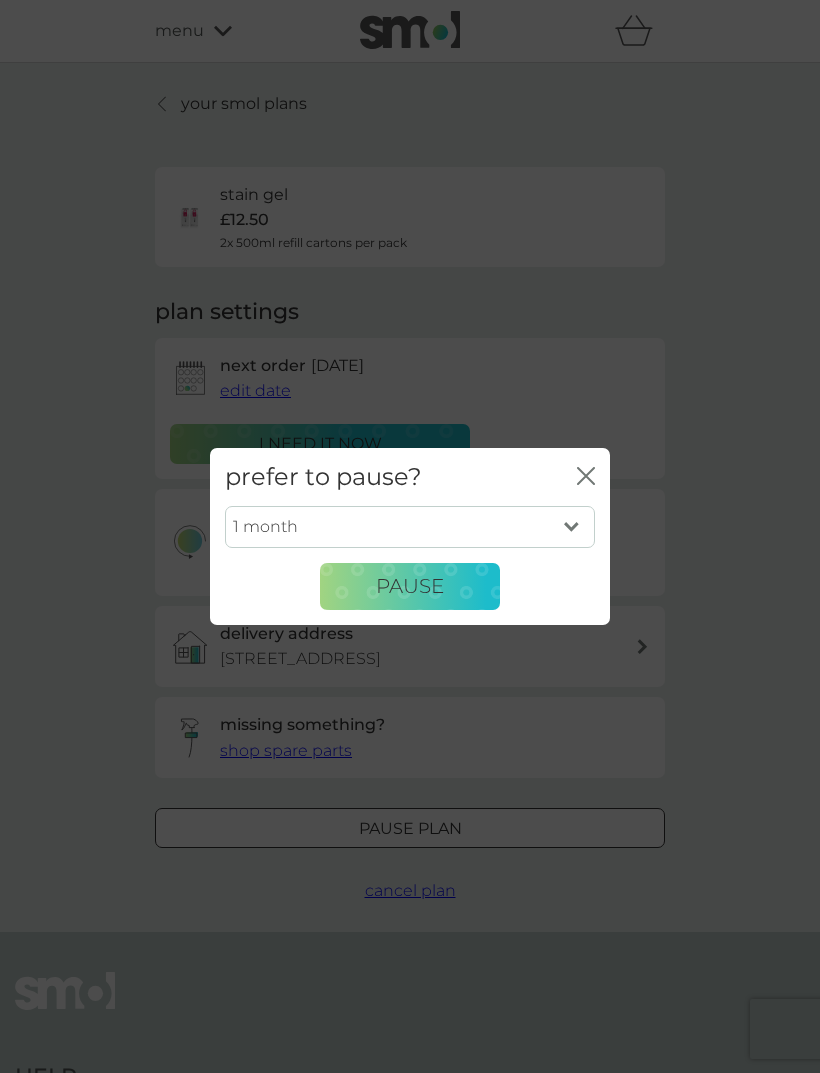 select on "6" 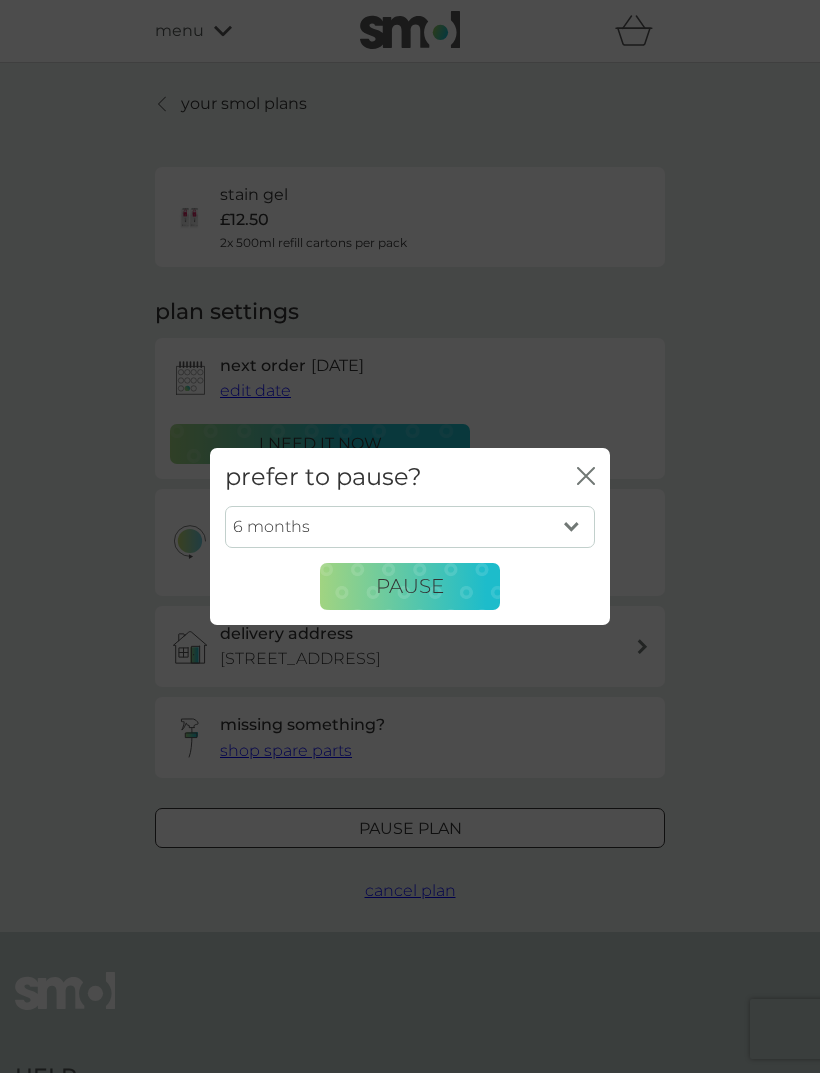 click on "Pause" at bounding box center (410, 587) 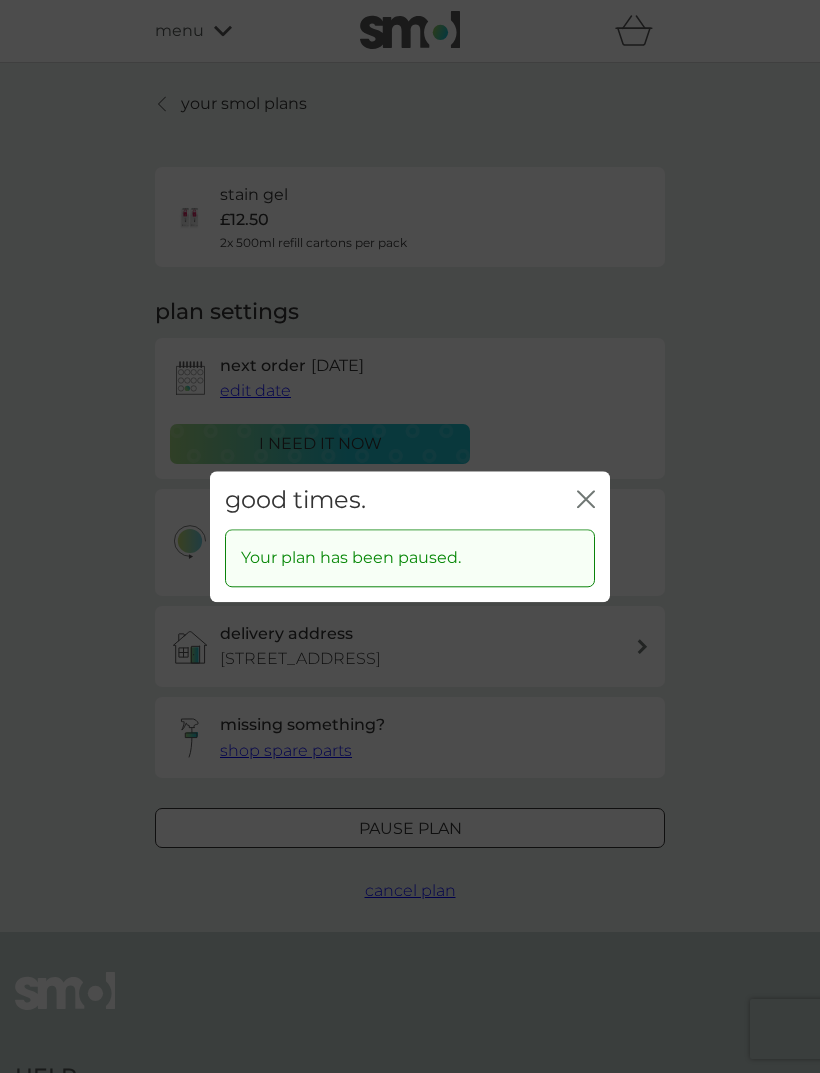 click 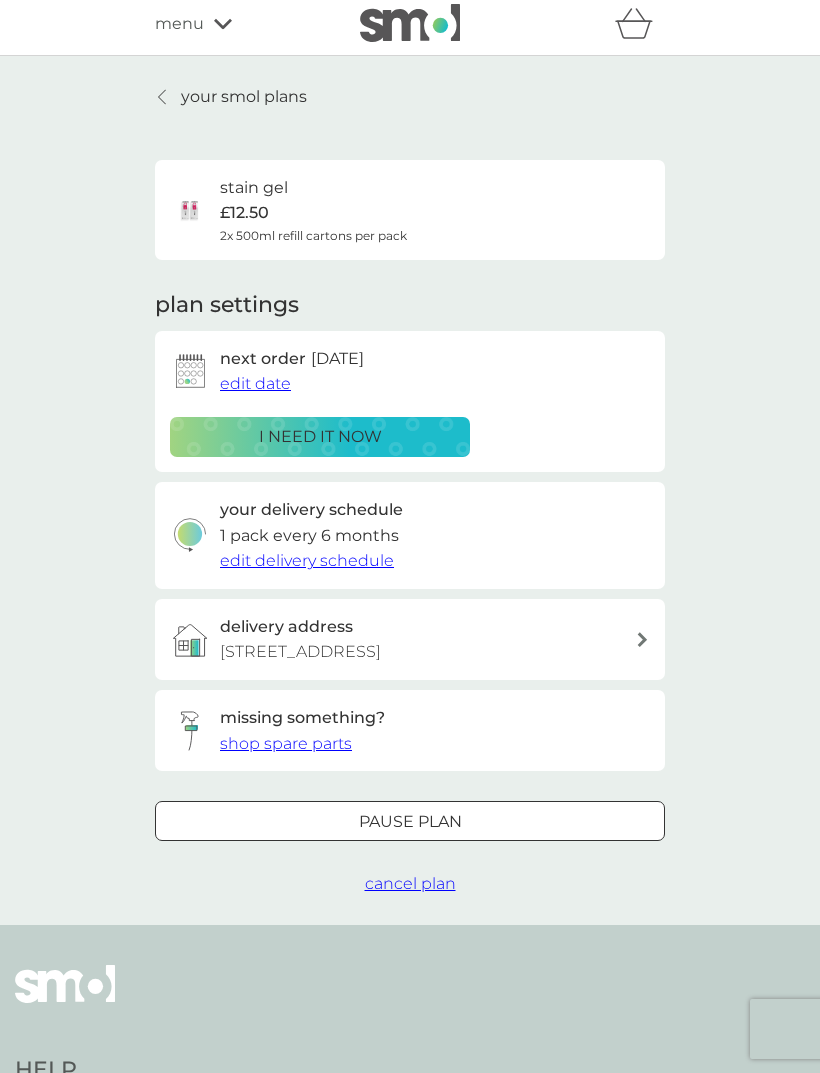 scroll, scrollTop: 0, scrollLeft: 0, axis: both 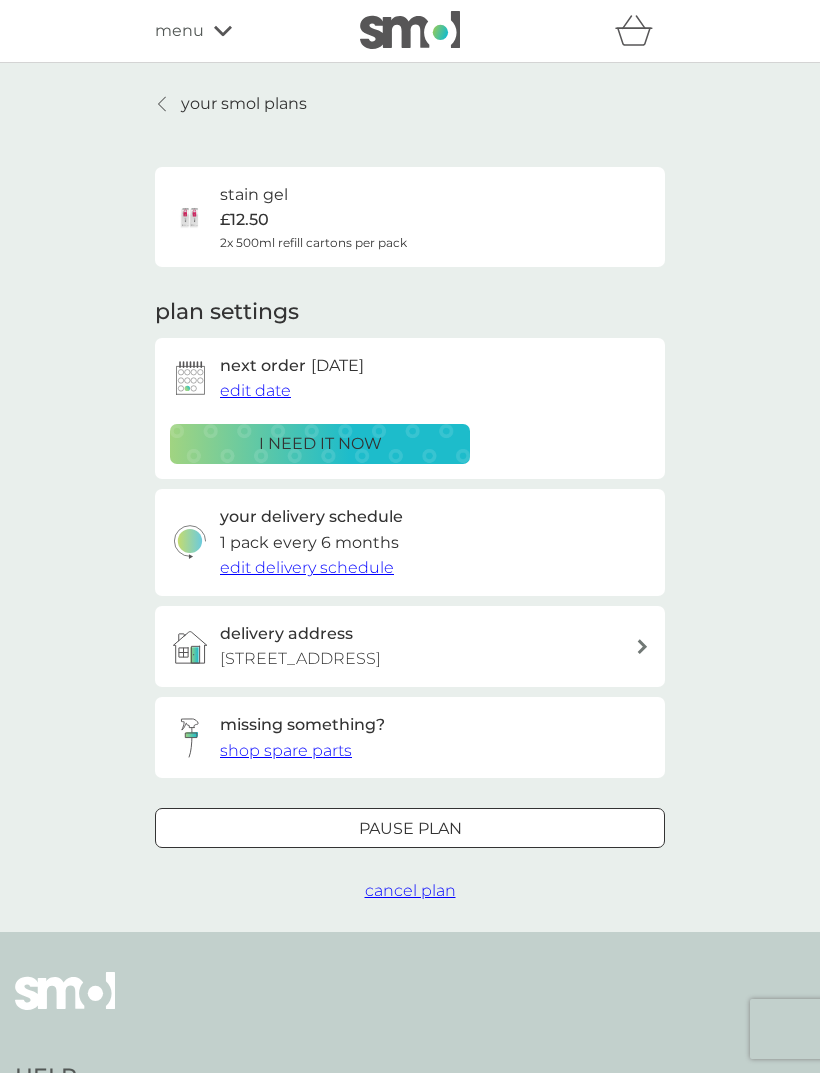 click on "your smol plans" at bounding box center (231, 104) 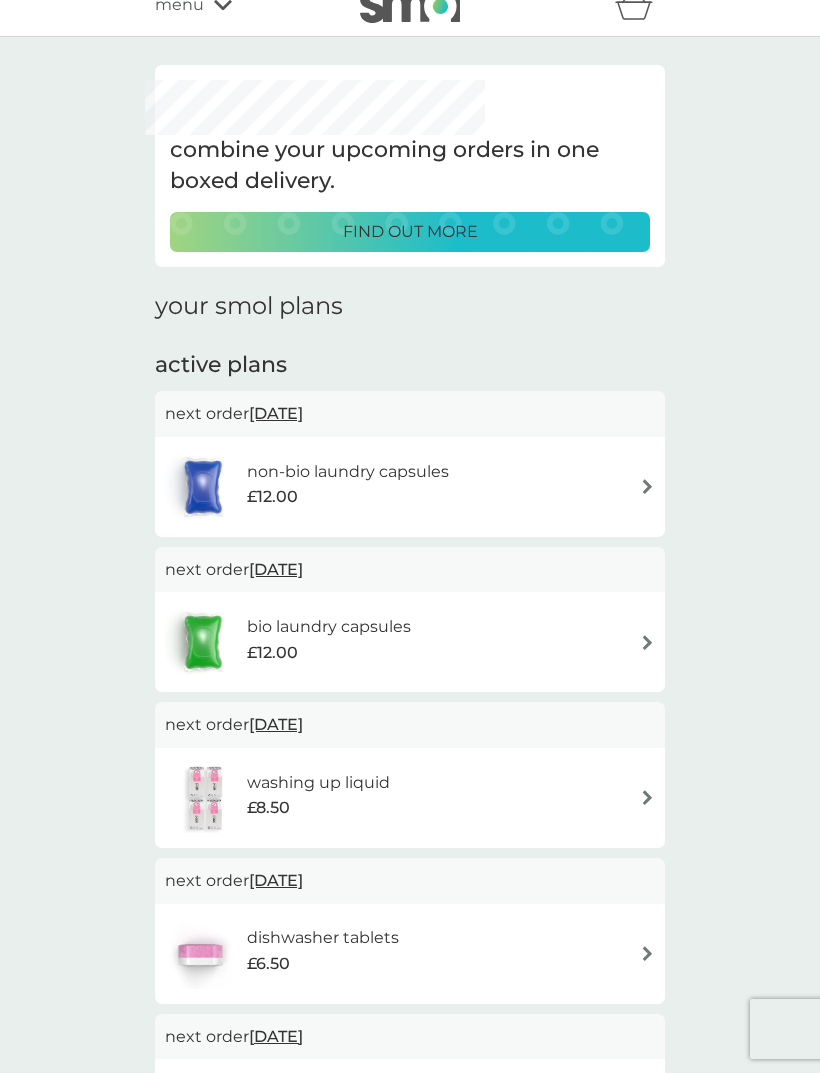 scroll, scrollTop: 29, scrollLeft: 0, axis: vertical 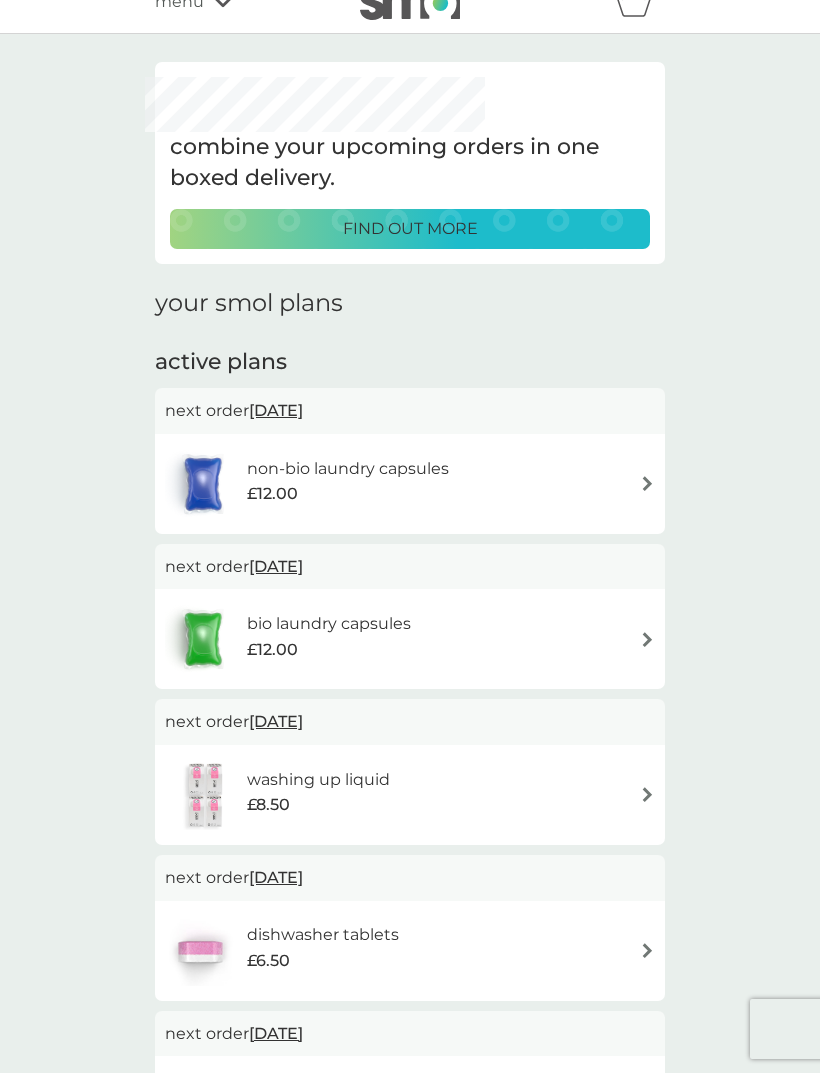 click on "find out more" at bounding box center [410, 229] 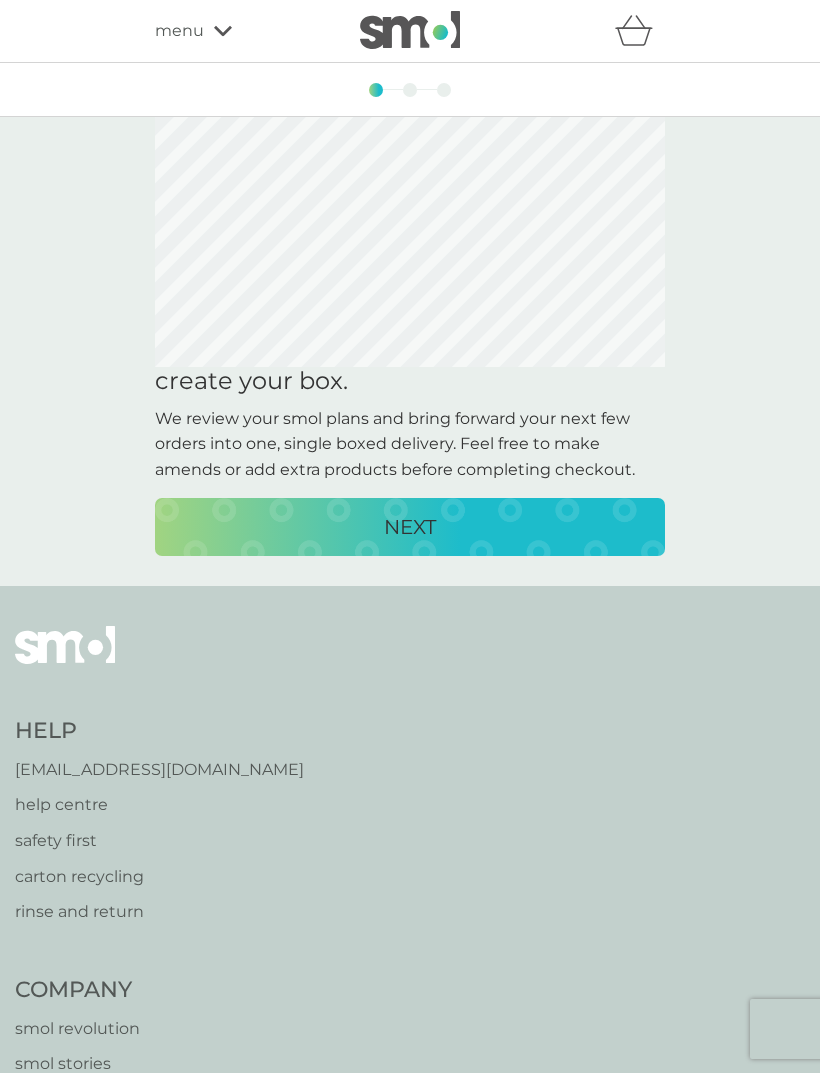 click on "NEXT" at bounding box center [410, 527] 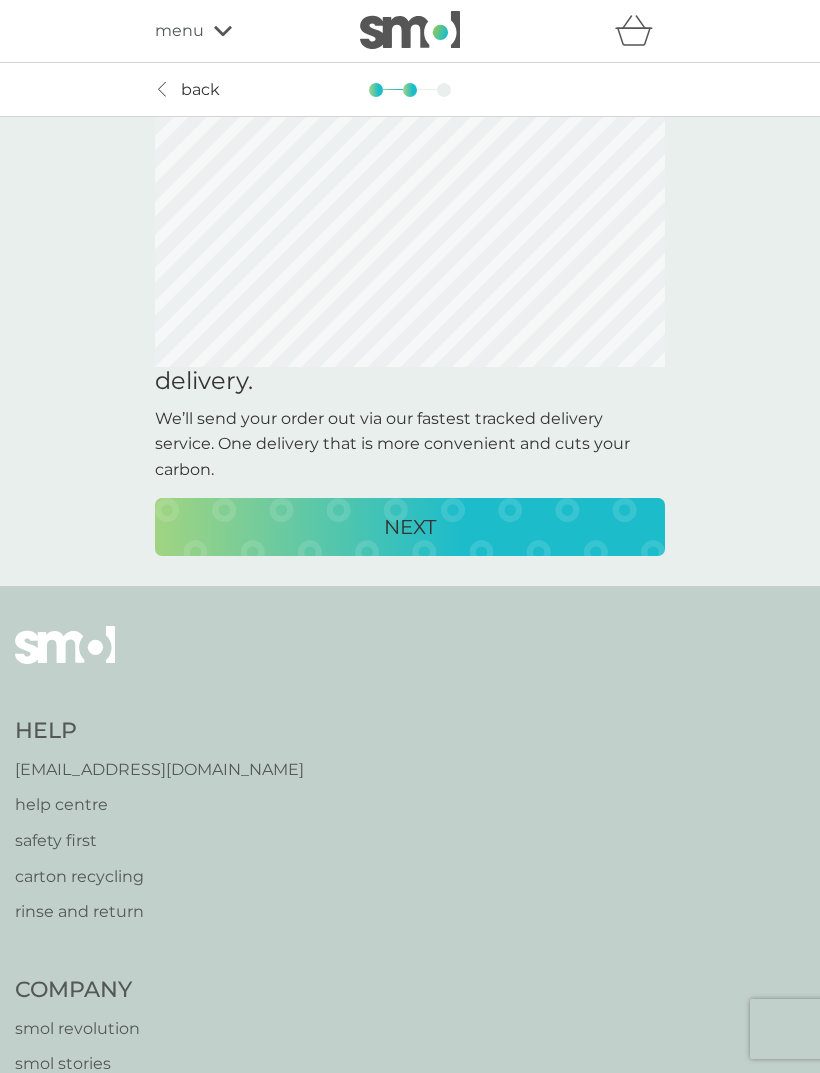click on "NEXT" at bounding box center (410, 527) 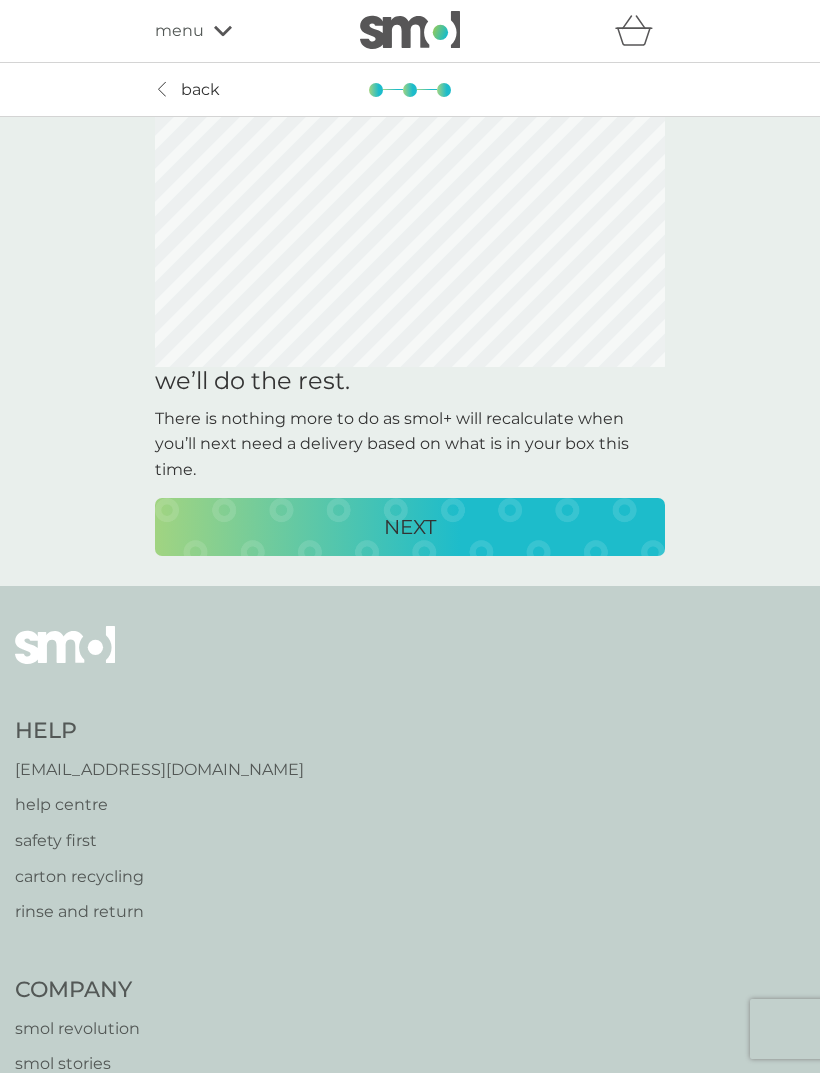 click on "NEXT" at bounding box center (410, 527) 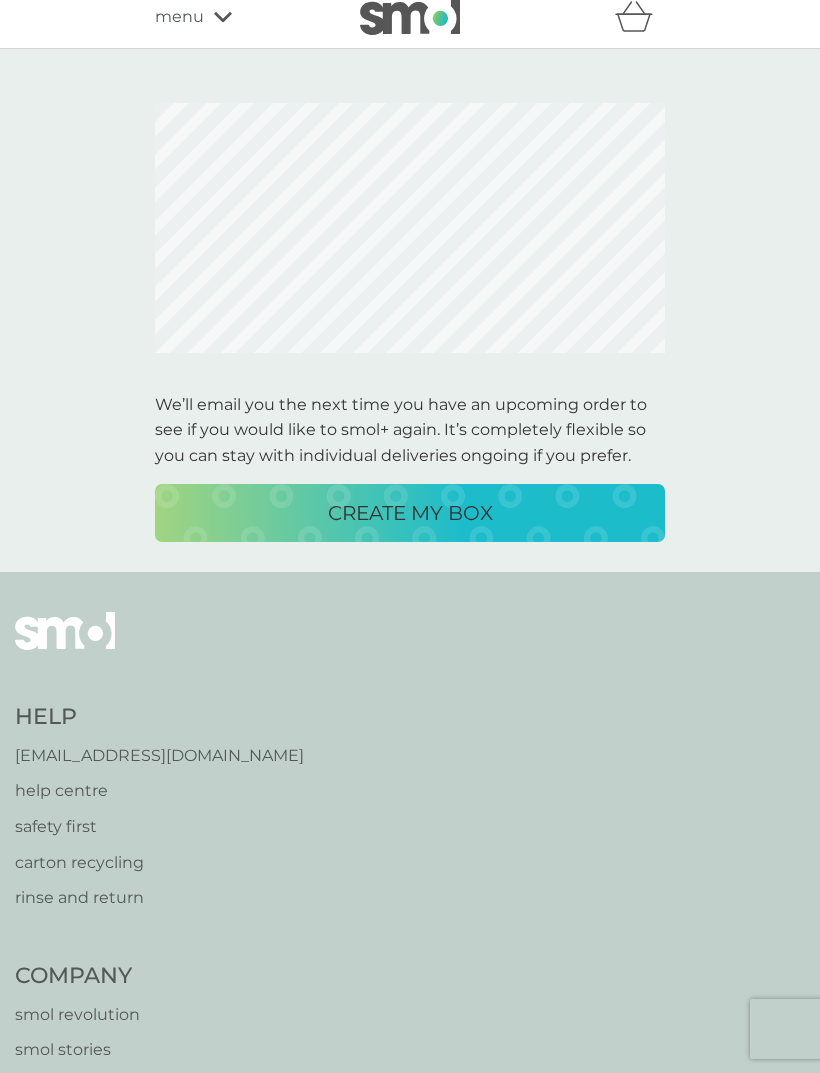 scroll, scrollTop: 10, scrollLeft: 0, axis: vertical 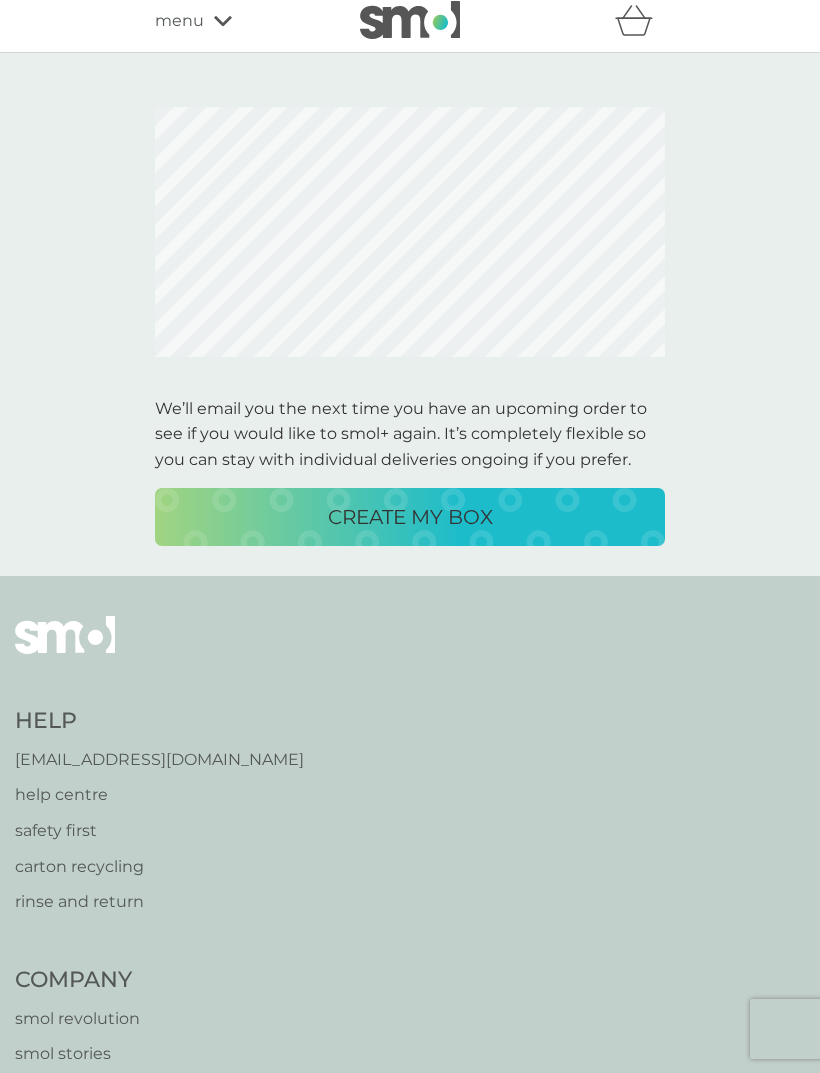 click on "CREATE MY BOX" at bounding box center [410, 517] 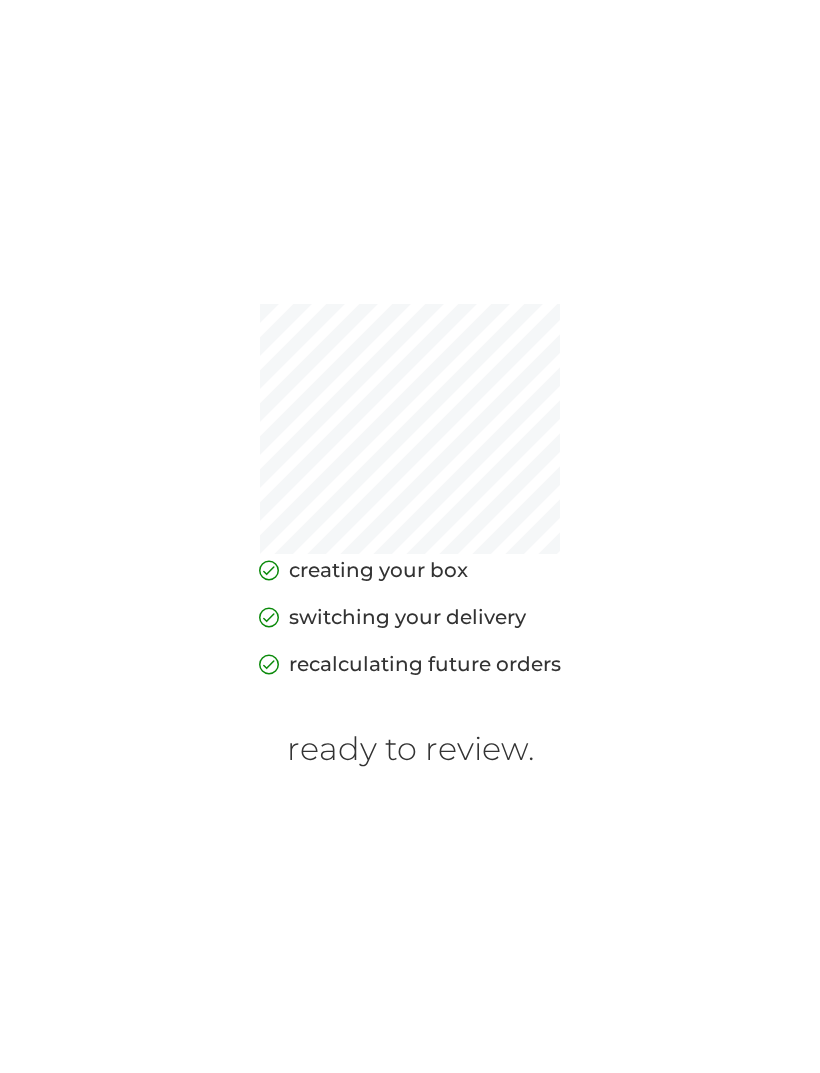 scroll, scrollTop: 0, scrollLeft: 0, axis: both 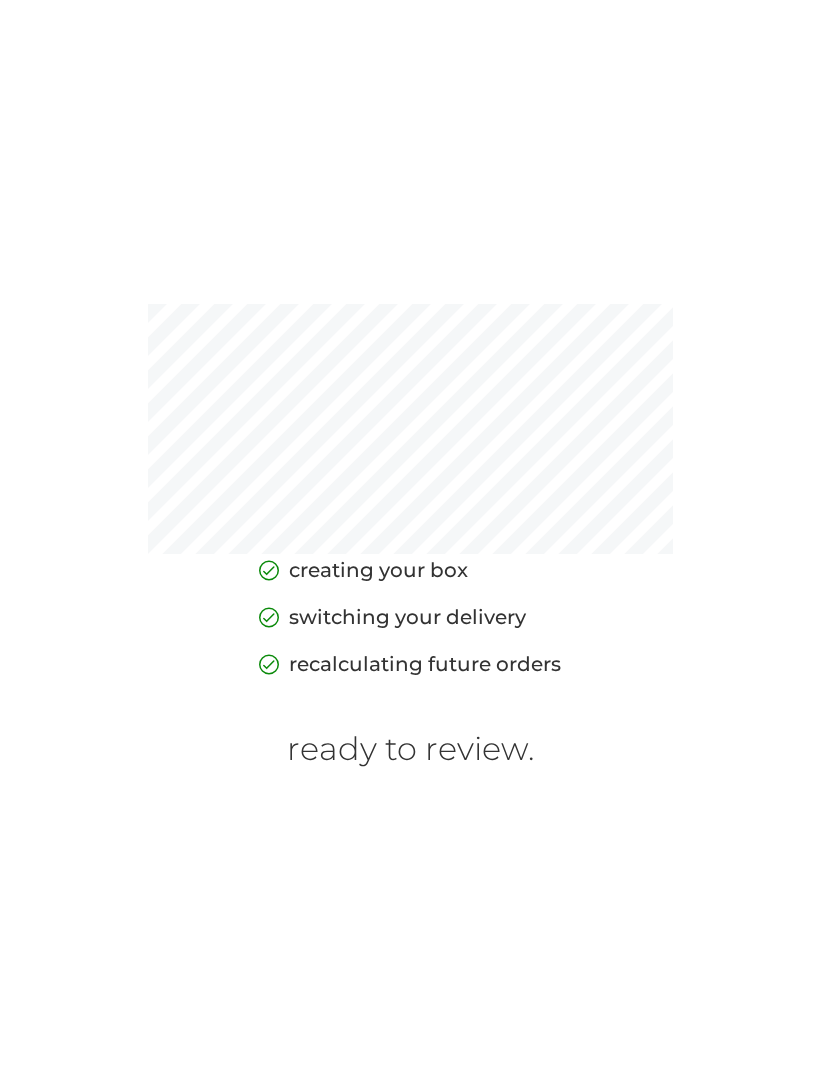 click on "bring deliveries forward" at bounding box center (410, 820) 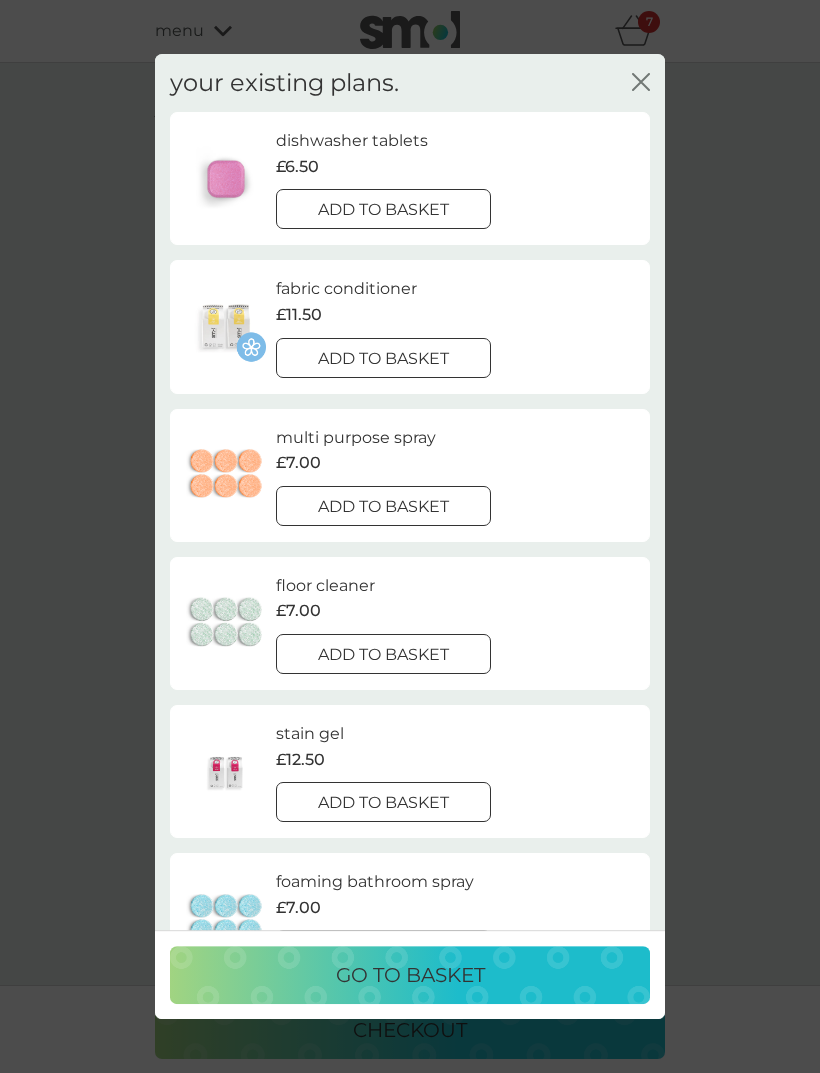 click on "go to basket" at bounding box center [410, 975] 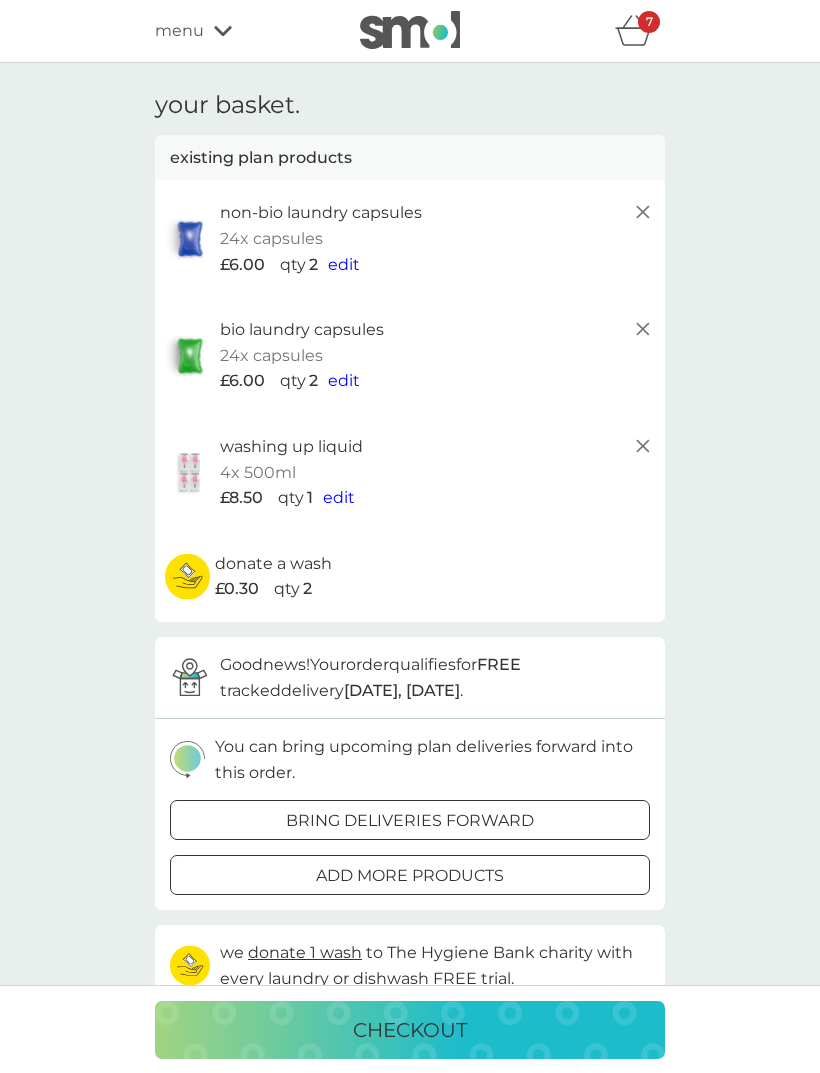 click 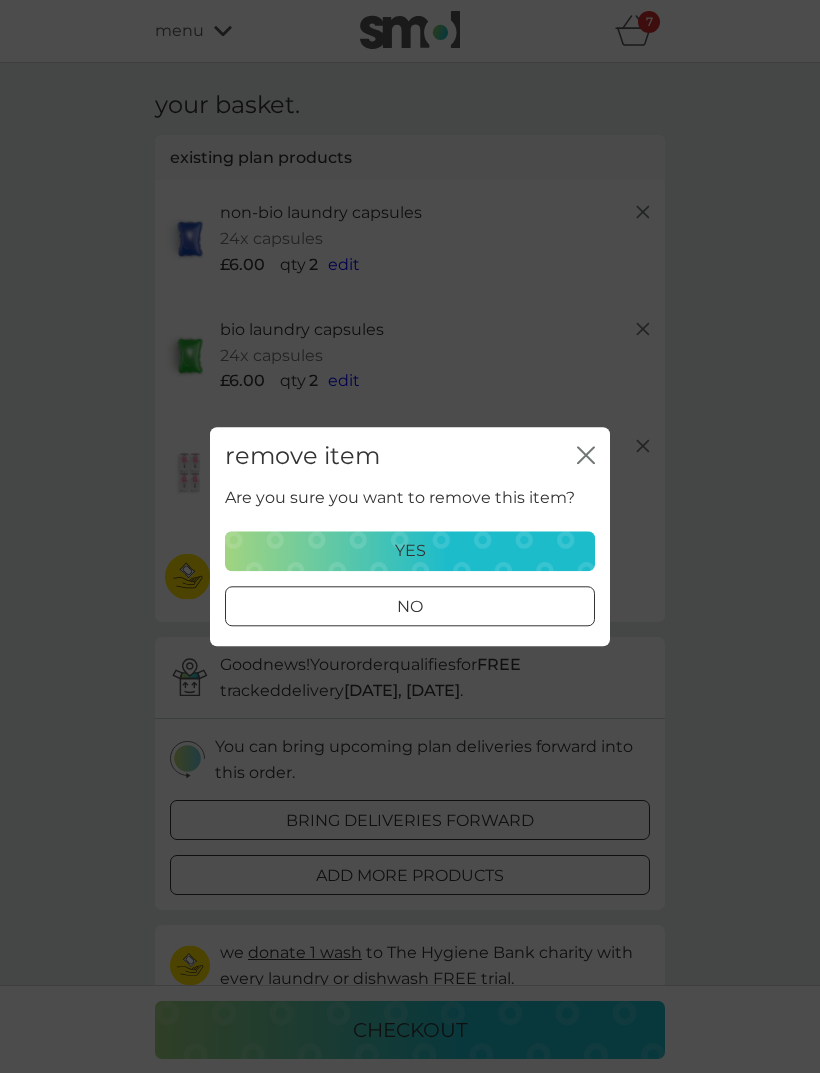 click on "yes" at bounding box center (410, 551) 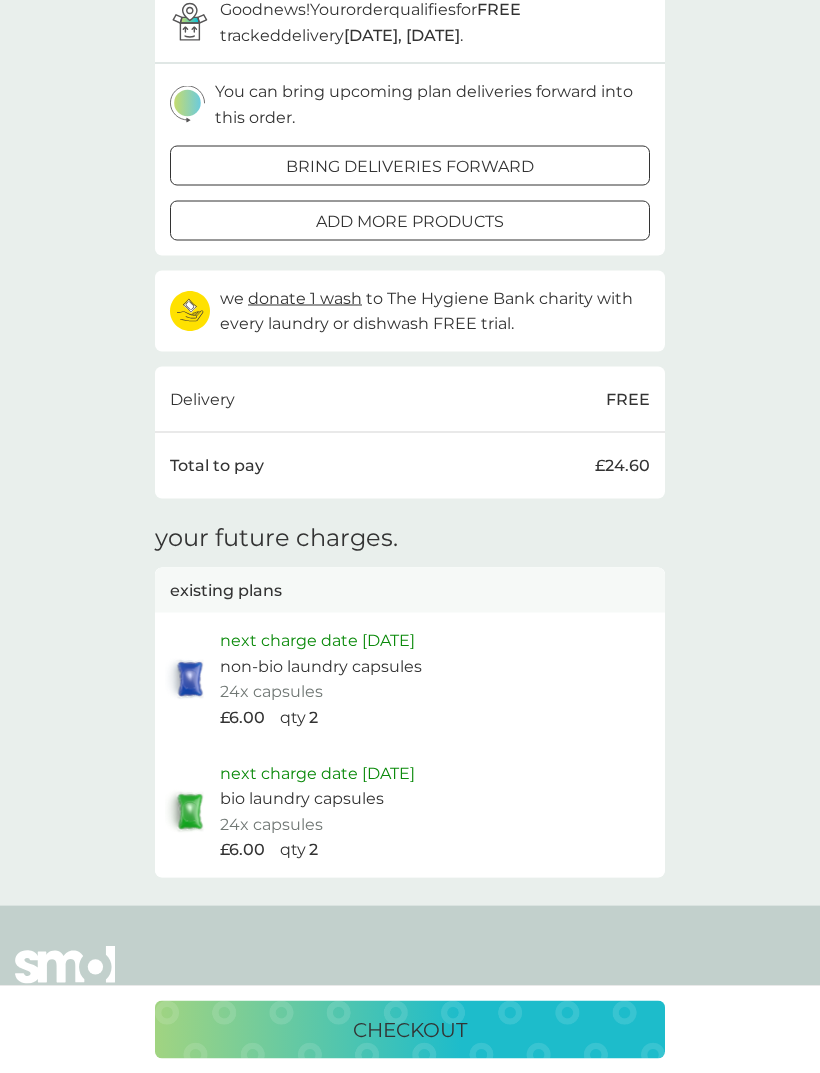 scroll, scrollTop: 541, scrollLeft: 0, axis: vertical 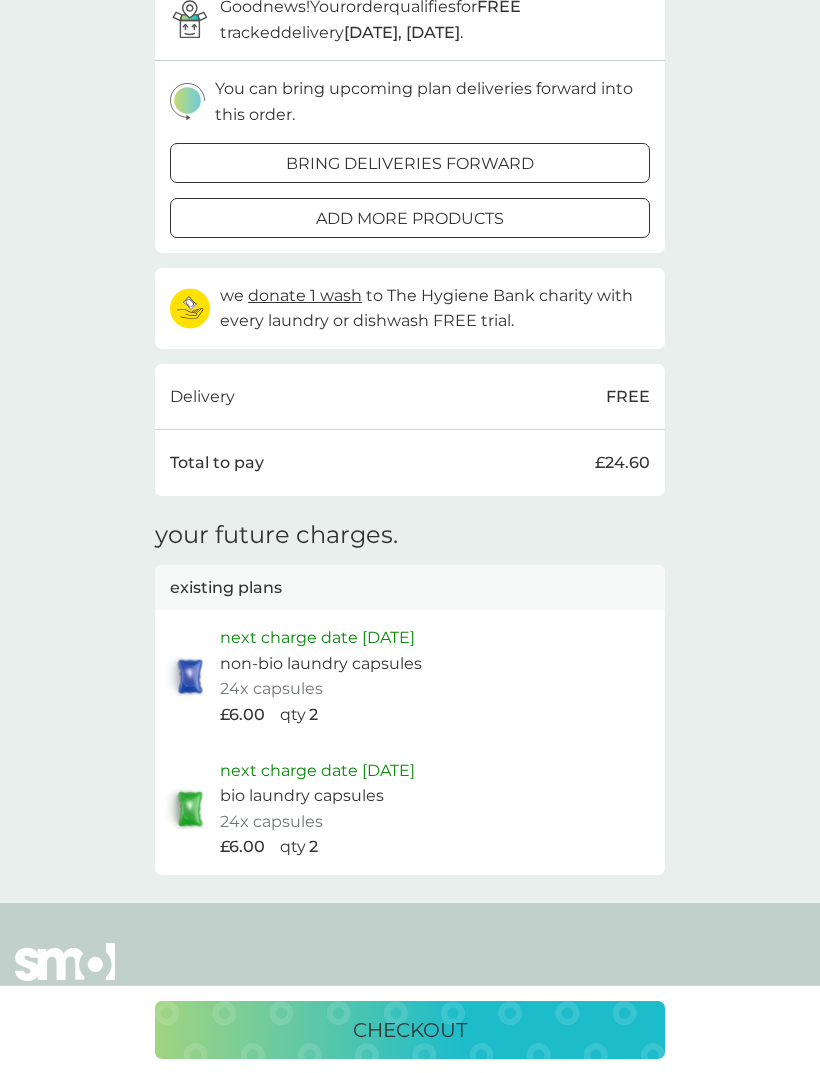 click on "non-bio laundry capsules" at bounding box center (321, 664) 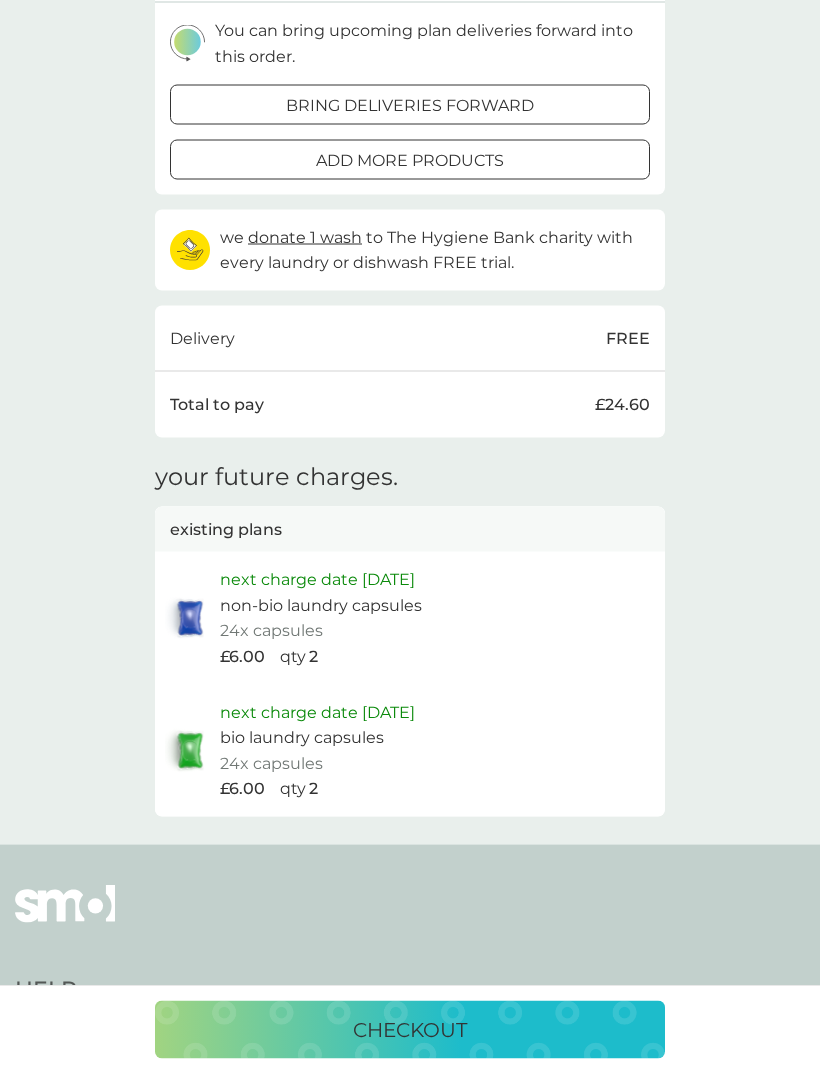scroll, scrollTop: 600, scrollLeft: 0, axis: vertical 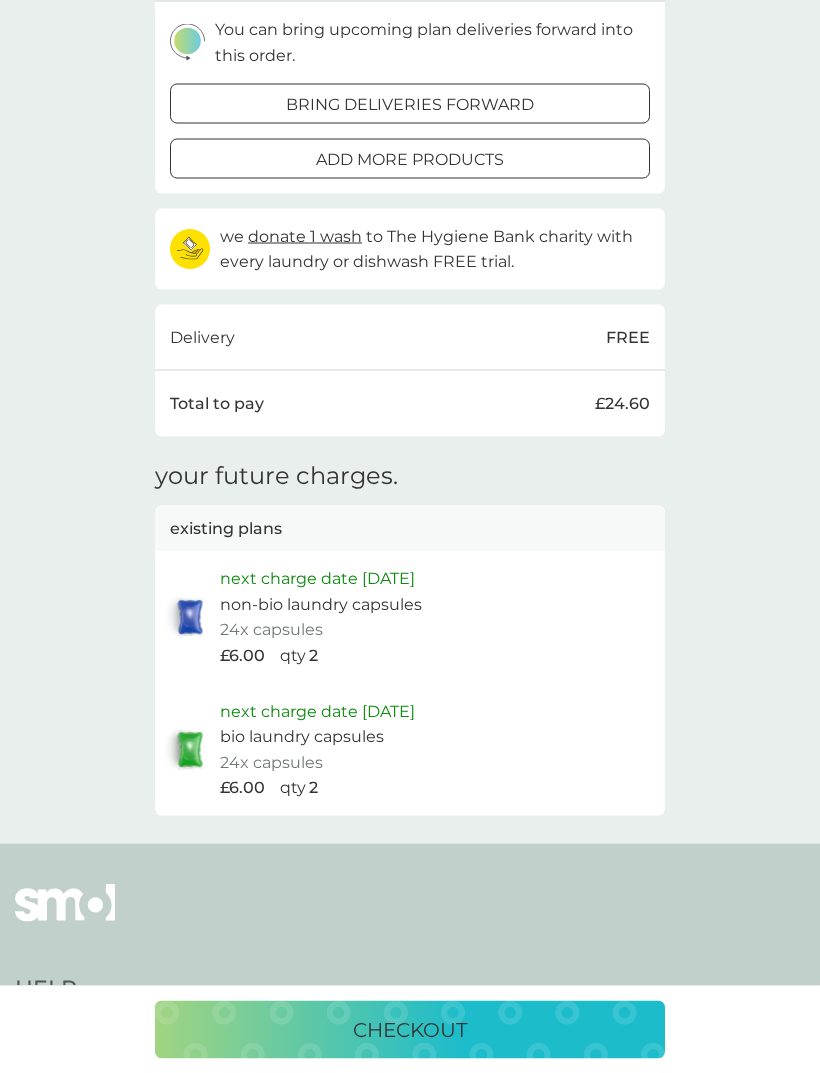 click on "checkout" at bounding box center [410, 1030] 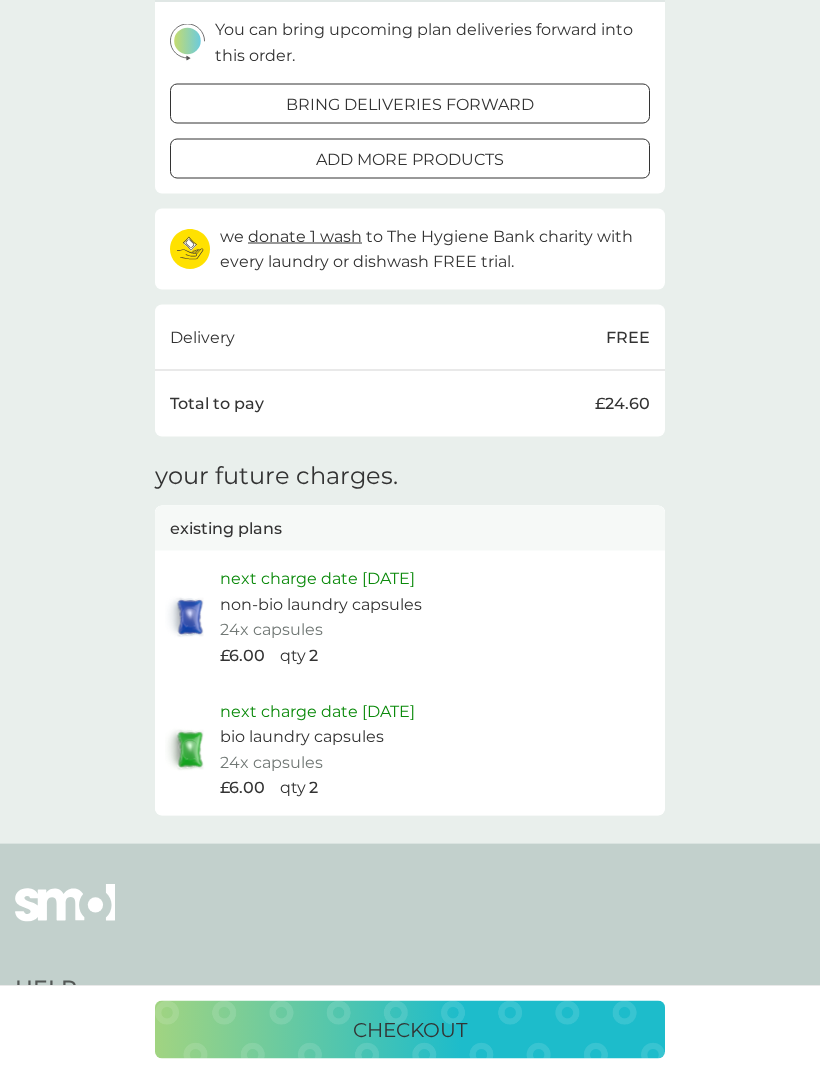 scroll, scrollTop: 601, scrollLeft: 0, axis: vertical 